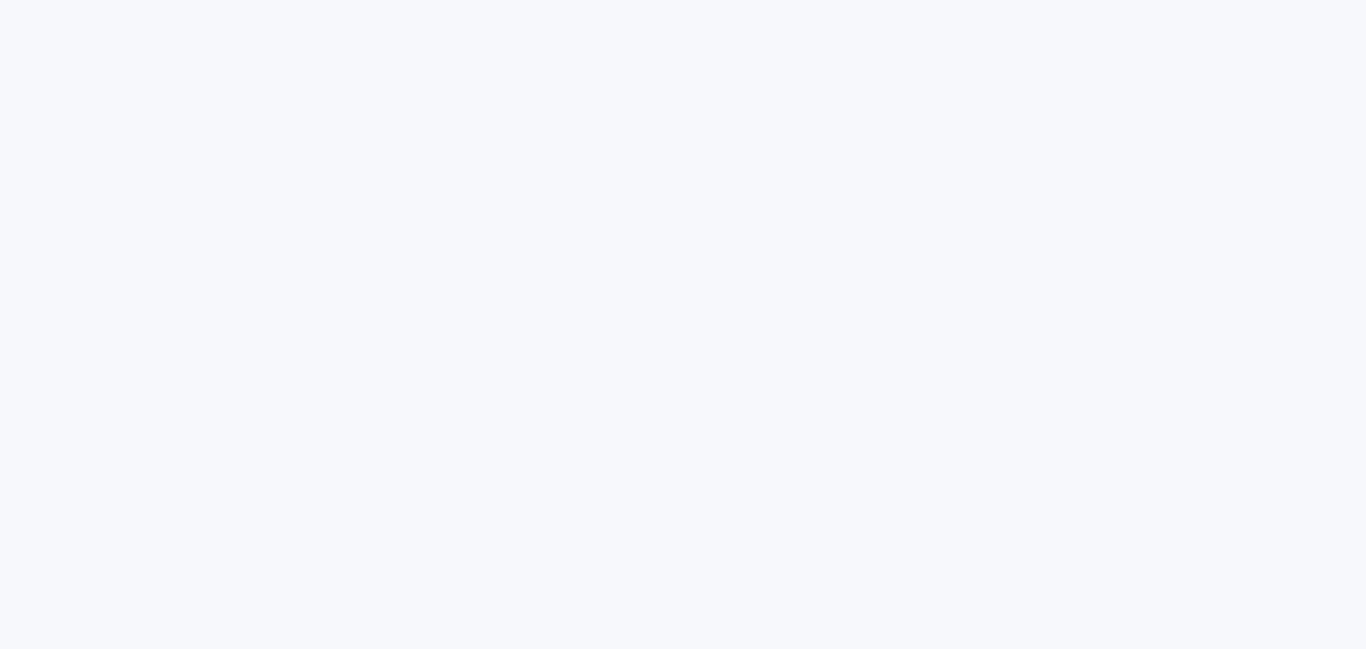 scroll, scrollTop: 0, scrollLeft: 0, axis: both 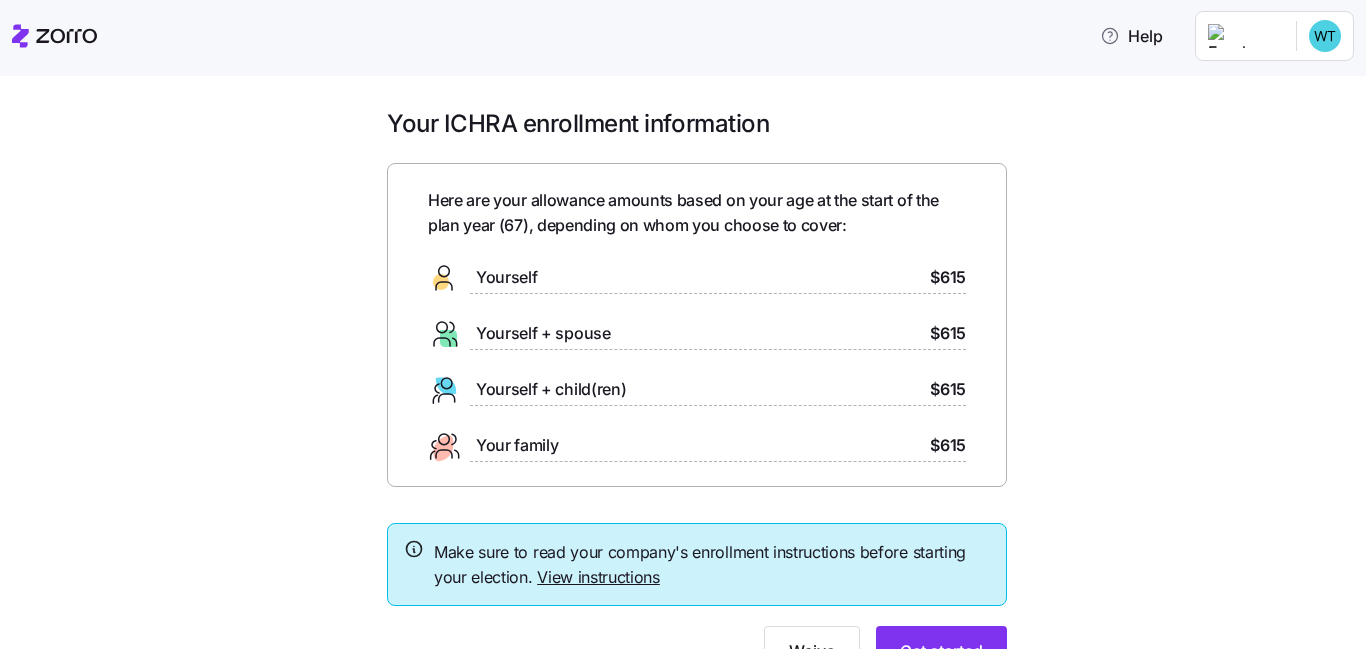 click on "Your ICHRA enrollment information Here are your allowance amounts based on your age at the start of the plan year ( [AGE] ), depending on whom you choose to cover: Yourself $615 Yourself + spouse $615 Yourself + child(ren) $615 Your family $615 Make sure to read your company's enrollment instructions before starting your election. View instructions Waive Get started" at bounding box center [697, 404] 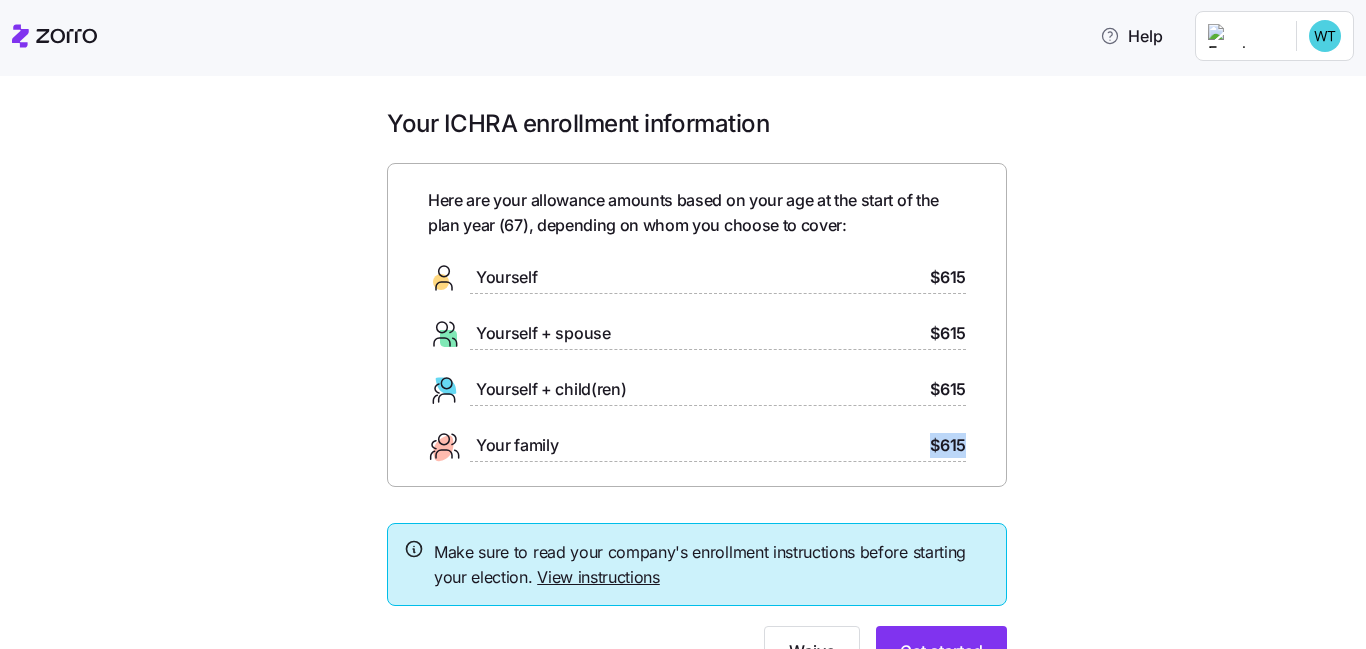 click on "View instructions" at bounding box center (598, 577) 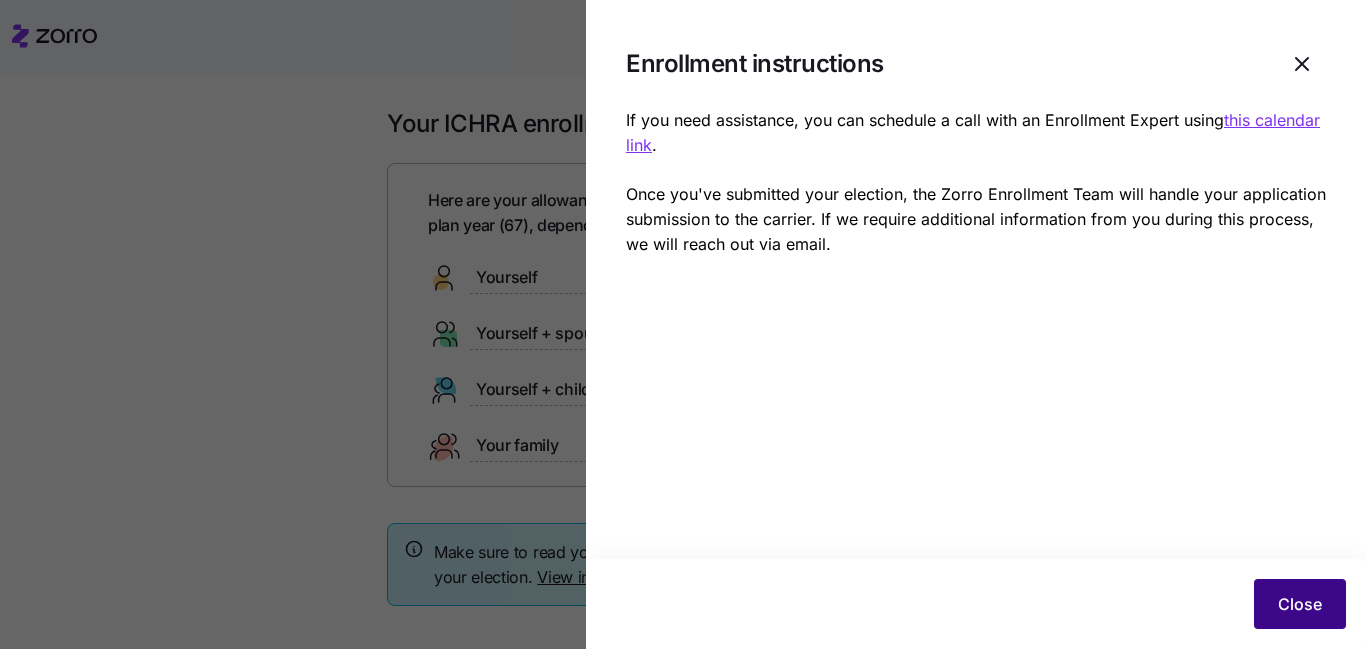 click on "Close" at bounding box center [1300, 604] 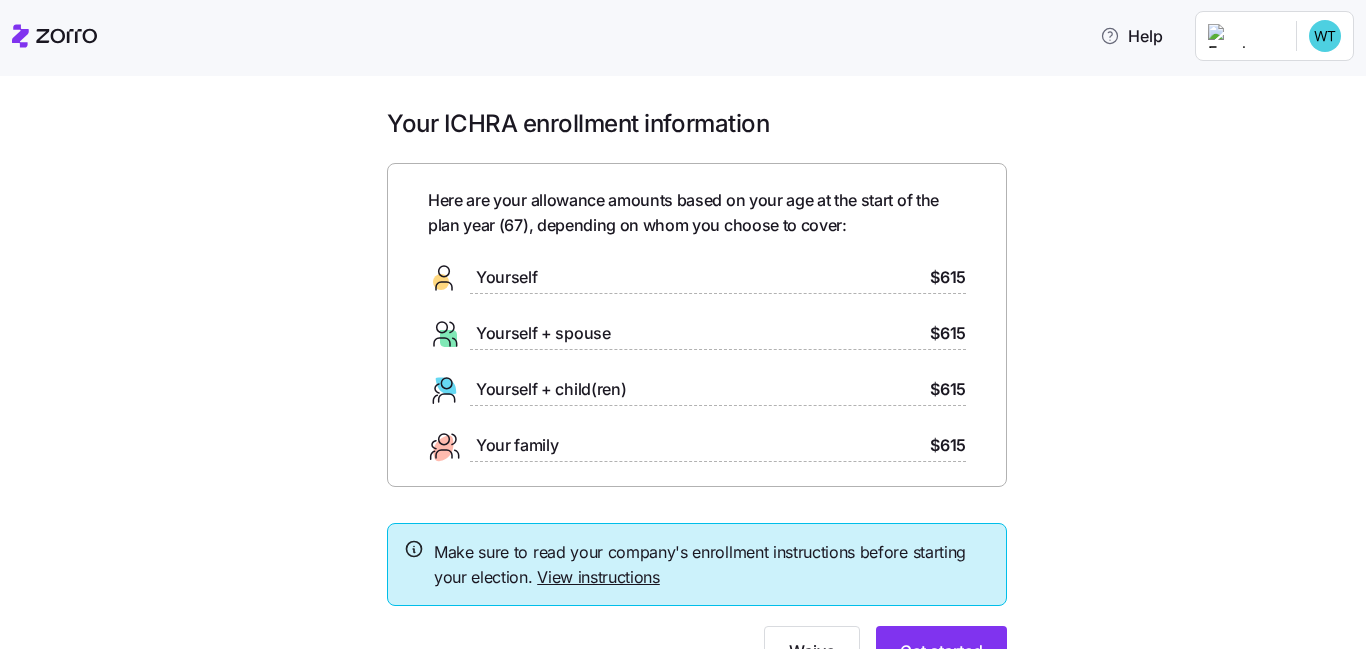 click on "Your ICHRA enrollment information Here are your allowance amounts based on your age at the start of the plan year ( [AGE] ), depending on whom you choose to cover: Yourself $615 Yourself + spouse $615 Yourself + child(ren) $615 Your family $615 Make sure to read your company's enrollment instructions before starting your election. View instructions Waive Get started" at bounding box center (683, 362) 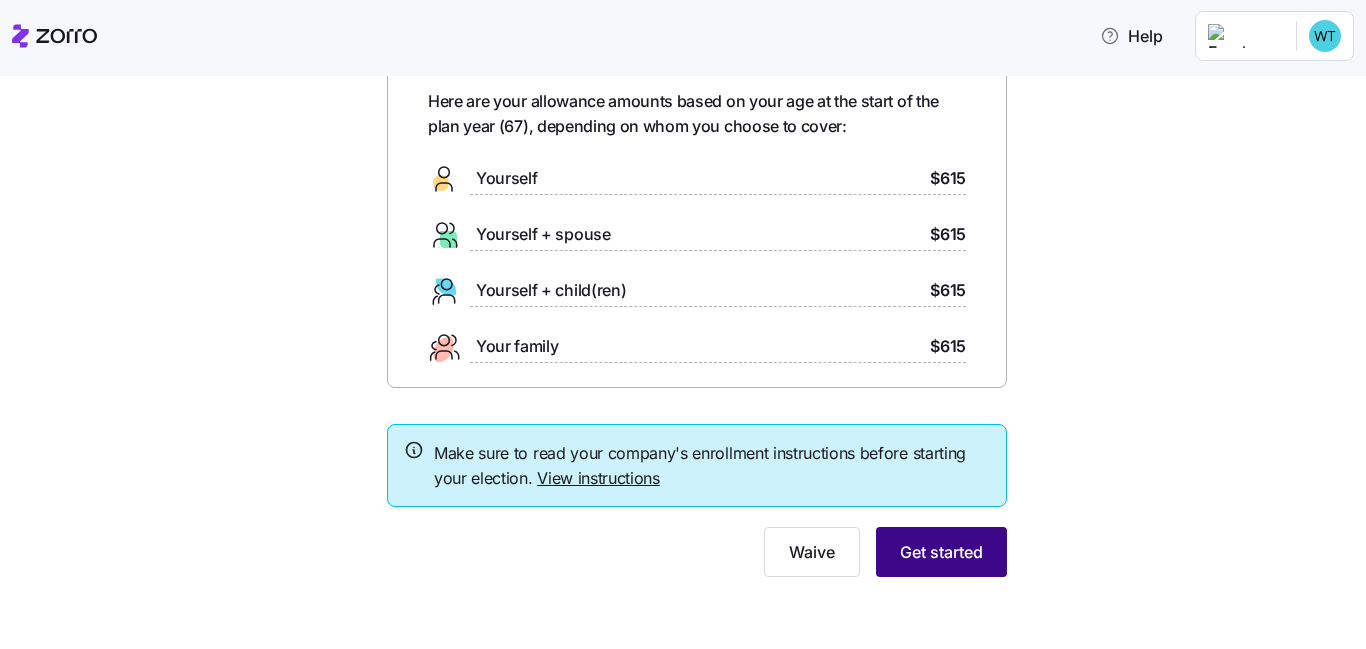 click on "Get started" at bounding box center [941, 552] 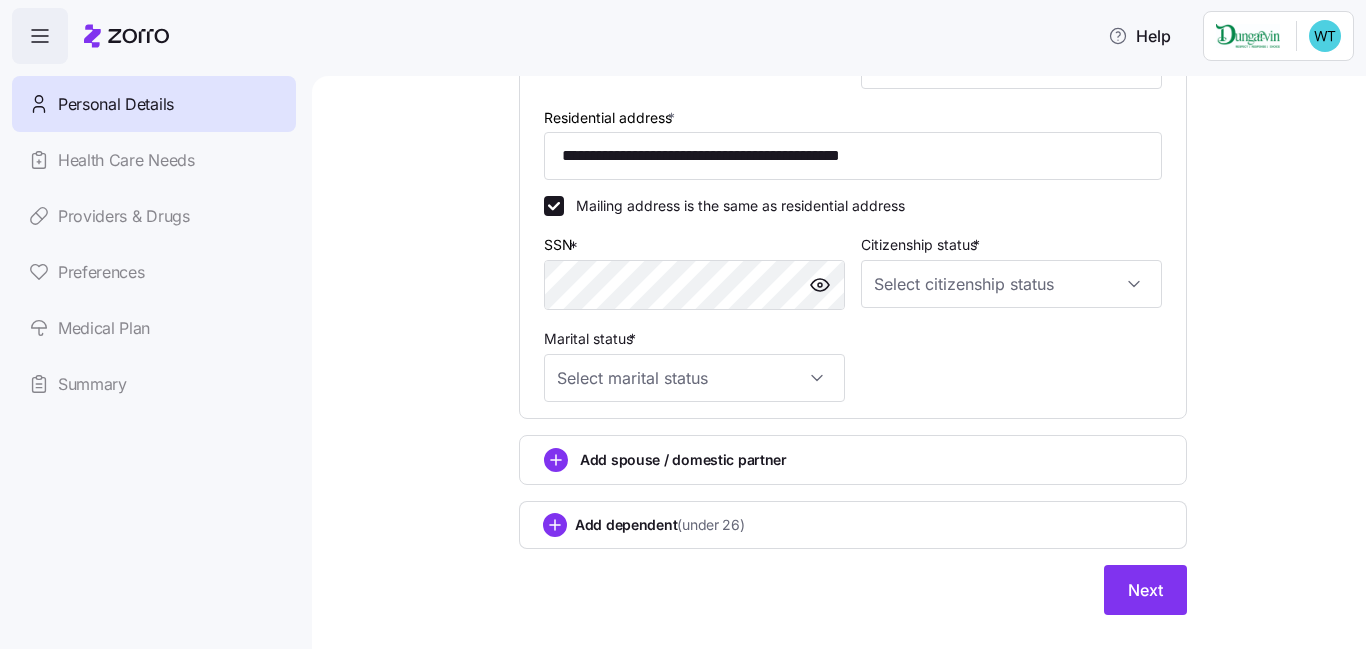 scroll, scrollTop: 586, scrollLeft: 0, axis: vertical 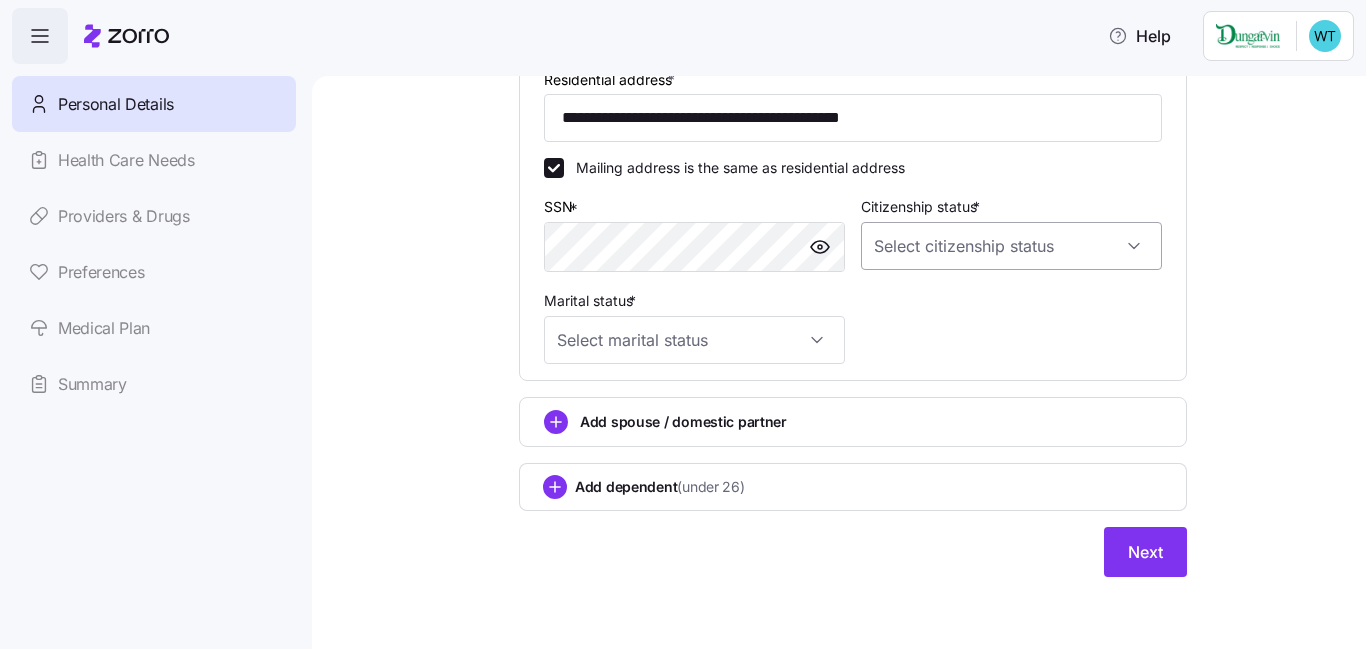 click on "Citizenship status  *" at bounding box center (1011, 246) 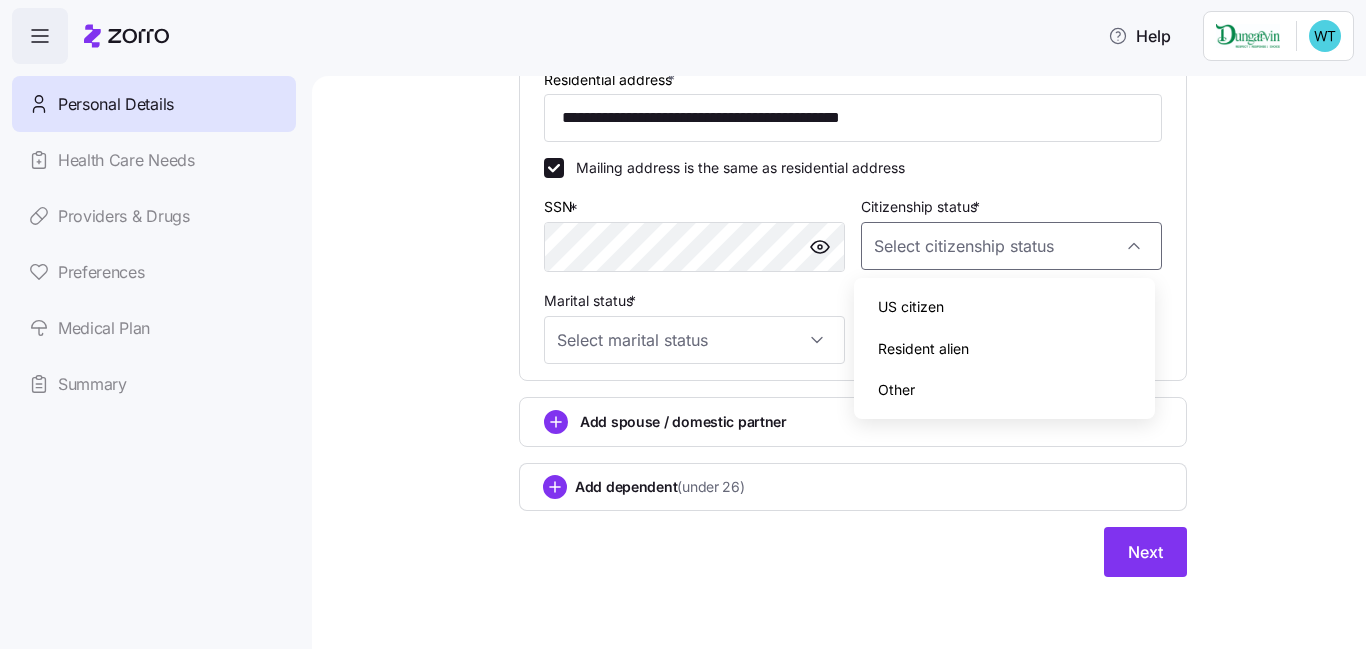 click on "US citizen" at bounding box center [911, 307] 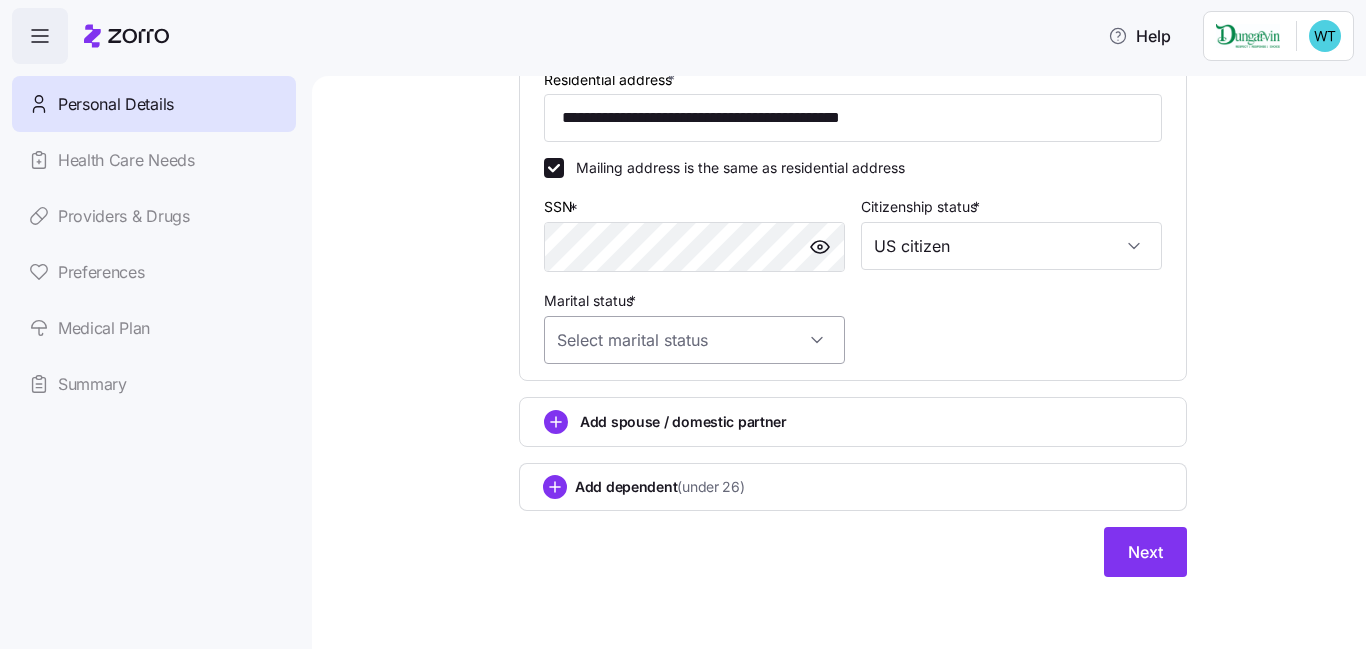 click on "Marital status  *" at bounding box center [694, 340] 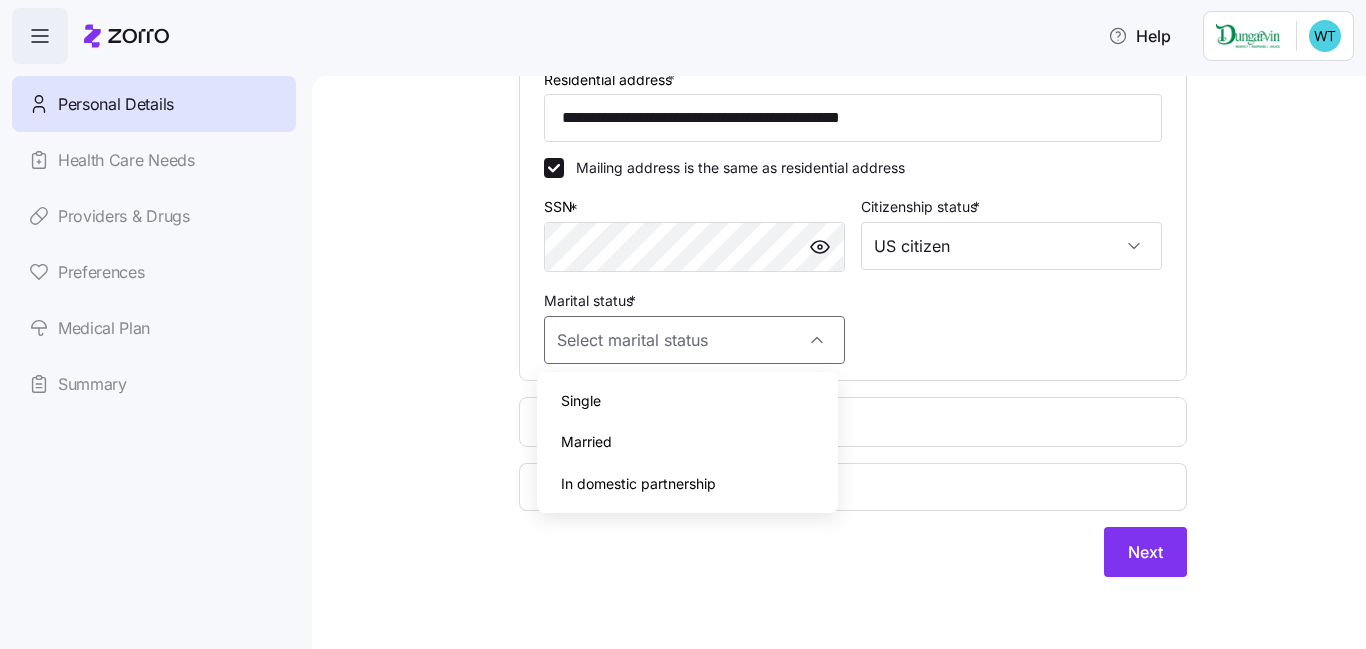 click on "Married" at bounding box center (687, 442) 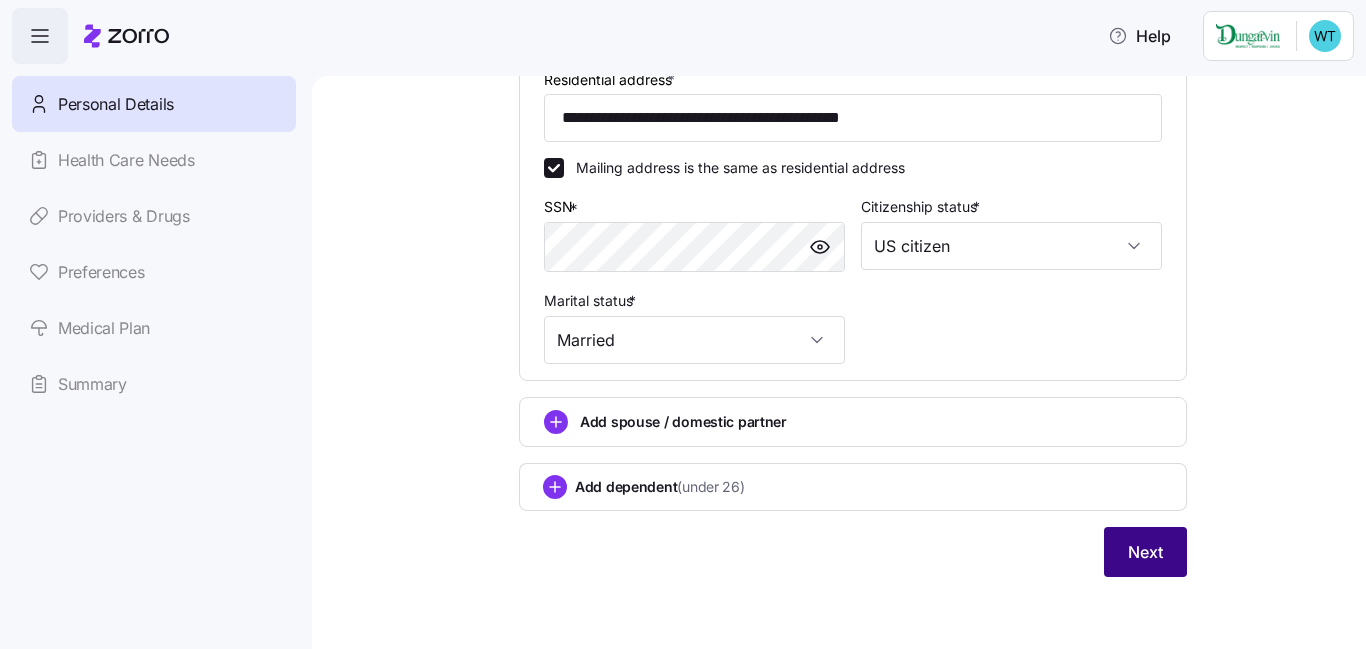 click on "Next" at bounding box center (1145, 552) 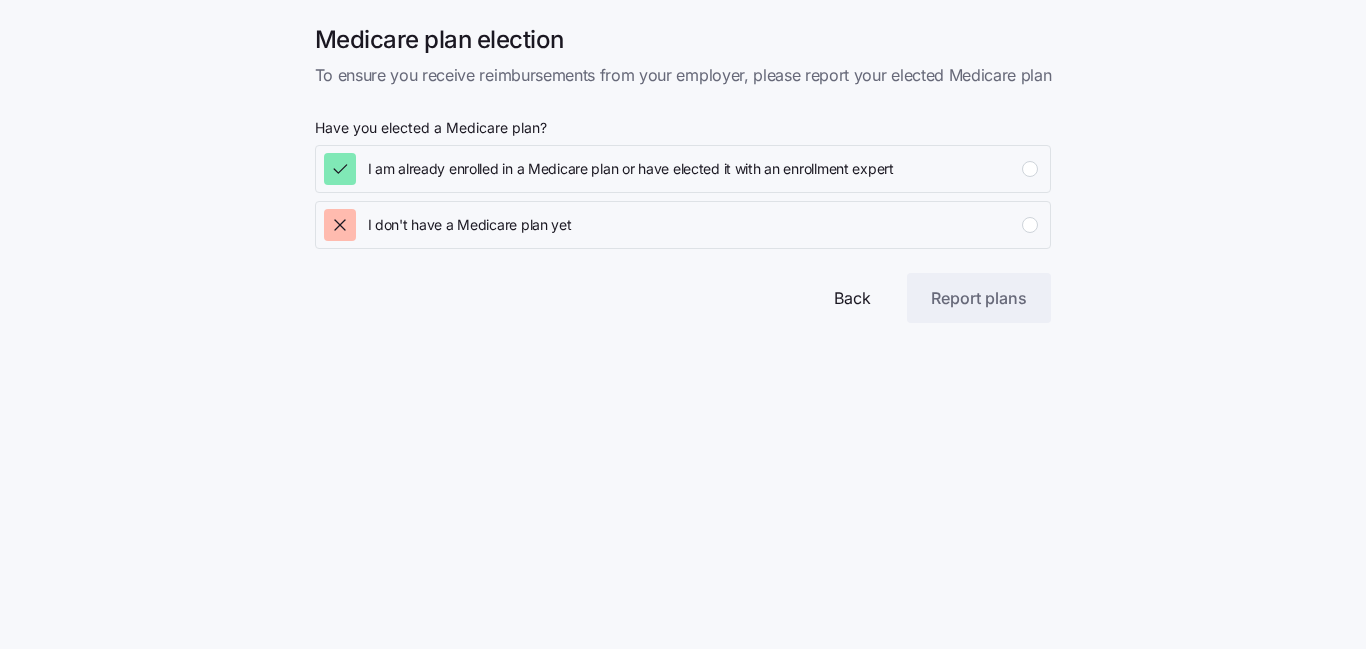 click on "Back" at bounding box center [852, 298] 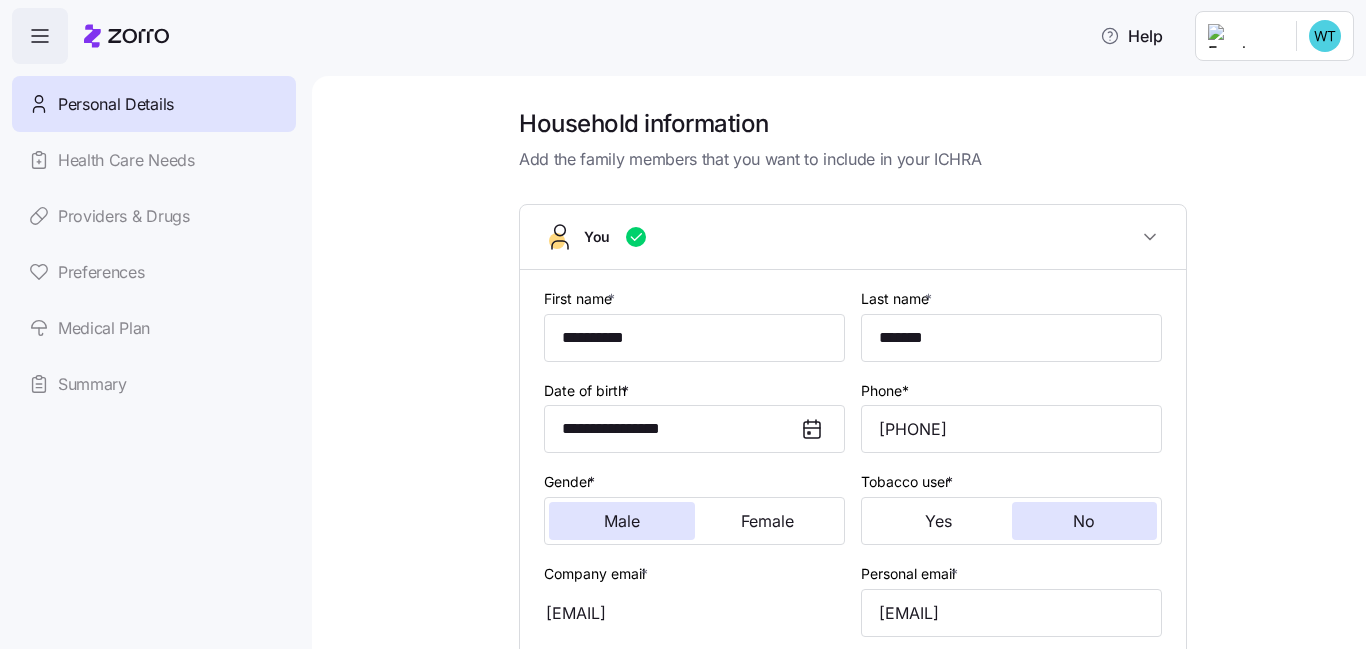 click on "Household information Add the family members that you want to include in your ICHRA You [FIRST] [LAST] Date of birth [DATE] Phone* ([PHONE]) Gender * Male Female Tobacco user * Yes No Company email * [EMAIL] Personal email * [EMAIL] Residential address * [ADDRESS] Mailing address is the same as residential address SSN * [SSN] Citizenship status * US citizen Marital status * Married Add spouse / domestic partner Add dependent (under 26) Next" at bounding box center [839, 362] 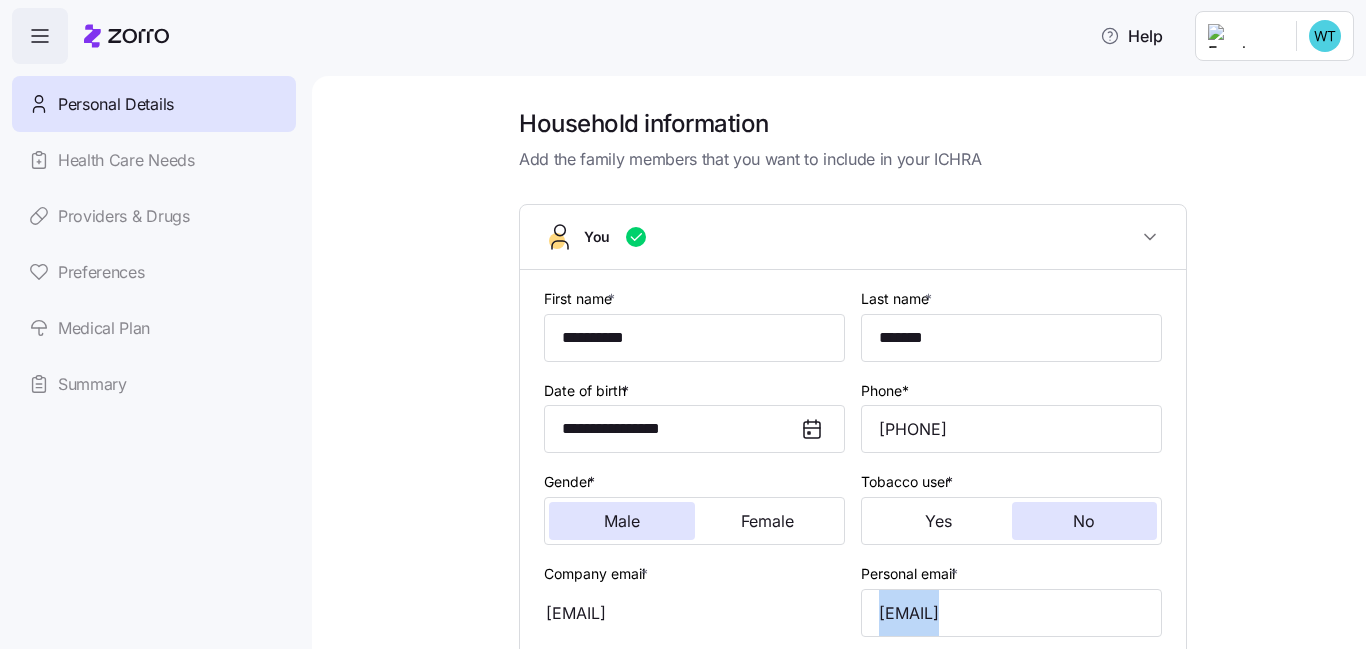 click on "Household information Add the family members that you want to include in your ICHRA You [FIRST] [LAST] Date of birth [DATE] Phone* ([PHONE]) Gender * Male Female Tobacco user * Yes No Company email * [EMAIL] Personal email * [EMAIL] Residential address * [ADDRESS] Mailing address is the same as residential address SSN * [SSN] Citizenship status * US citizen Marital status * Married Add spouse / domestic partner Add dependent (under 26) Next" at bounding box center (839, 362) 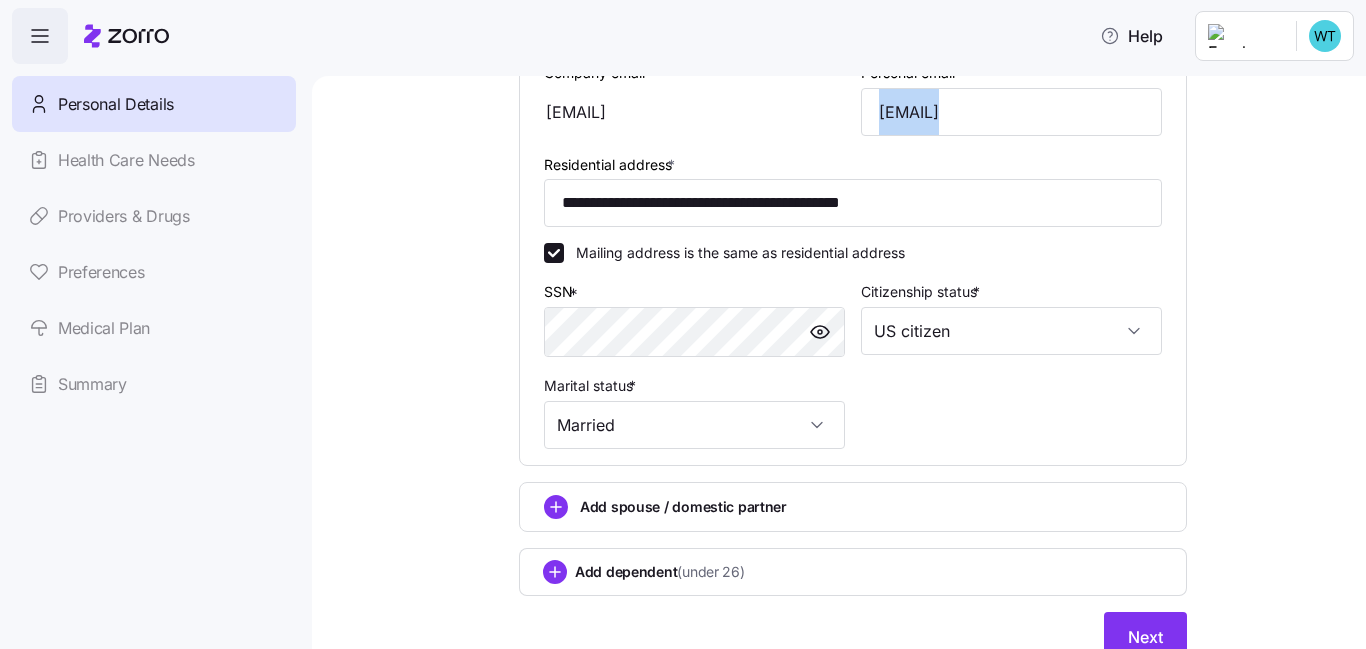 scroll, scrollTop: 586, scrollLeft: 0, axis: vertical 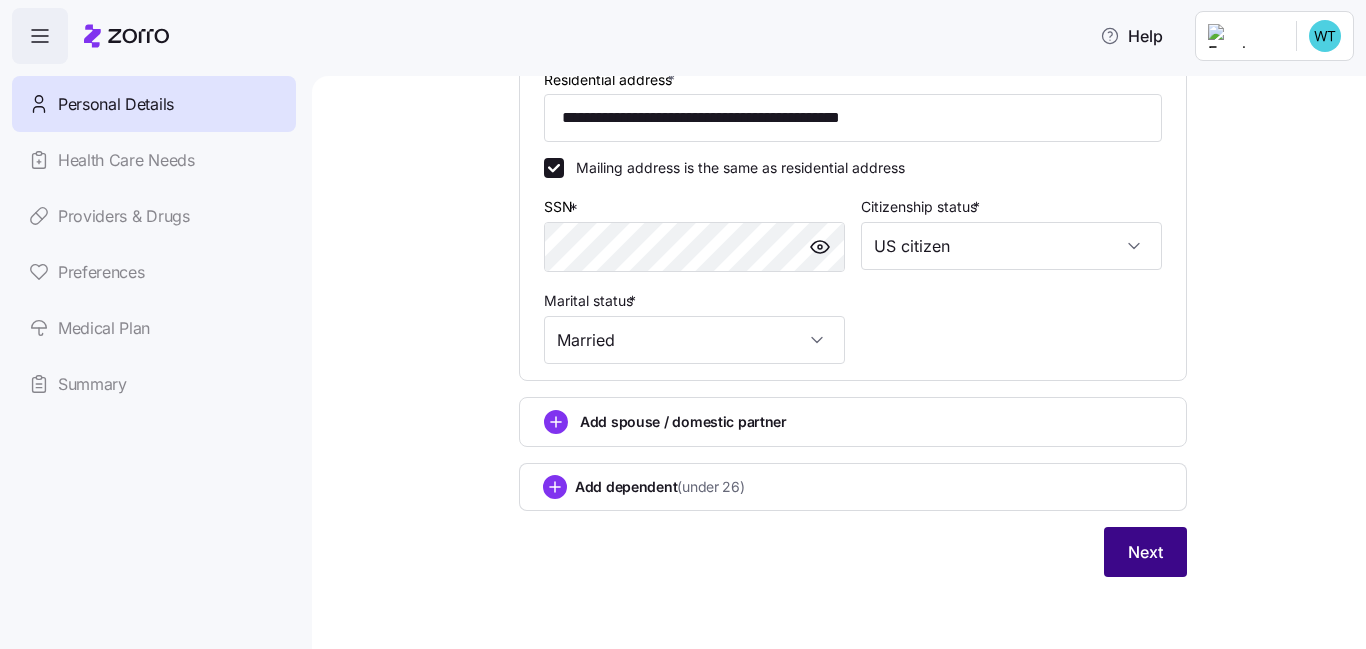 click on "Next" at bounding box center [1145, 552] 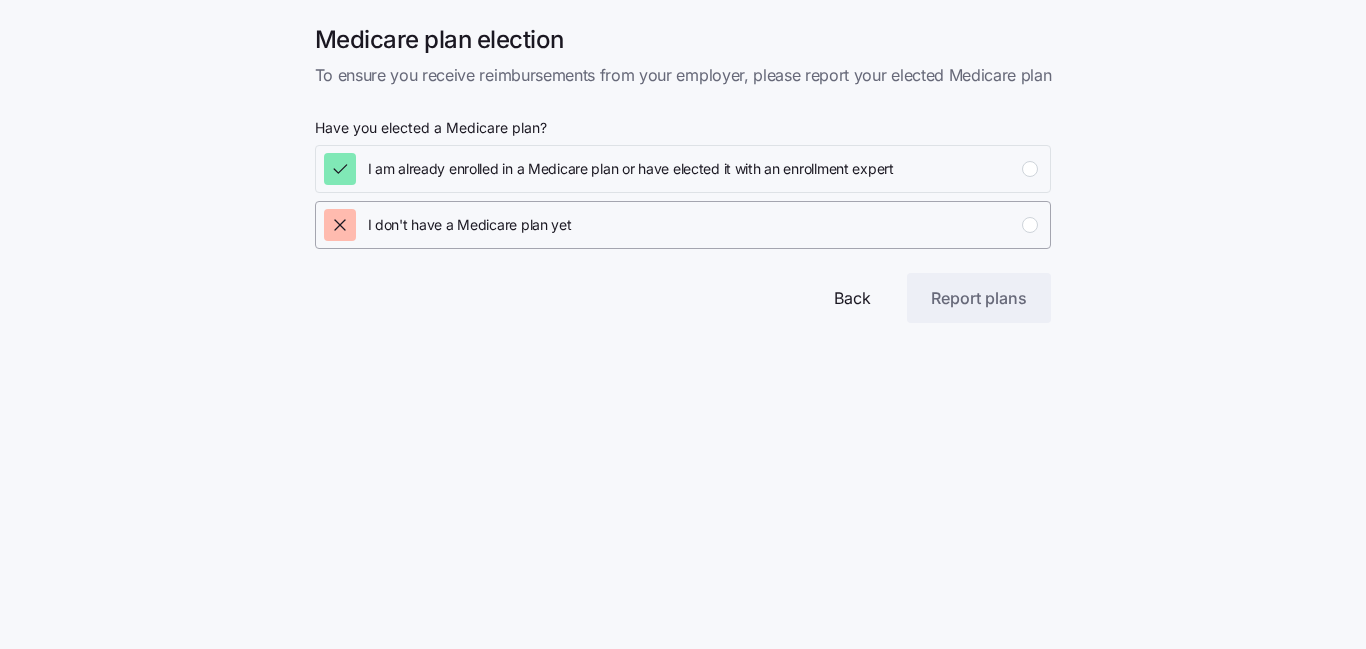 click 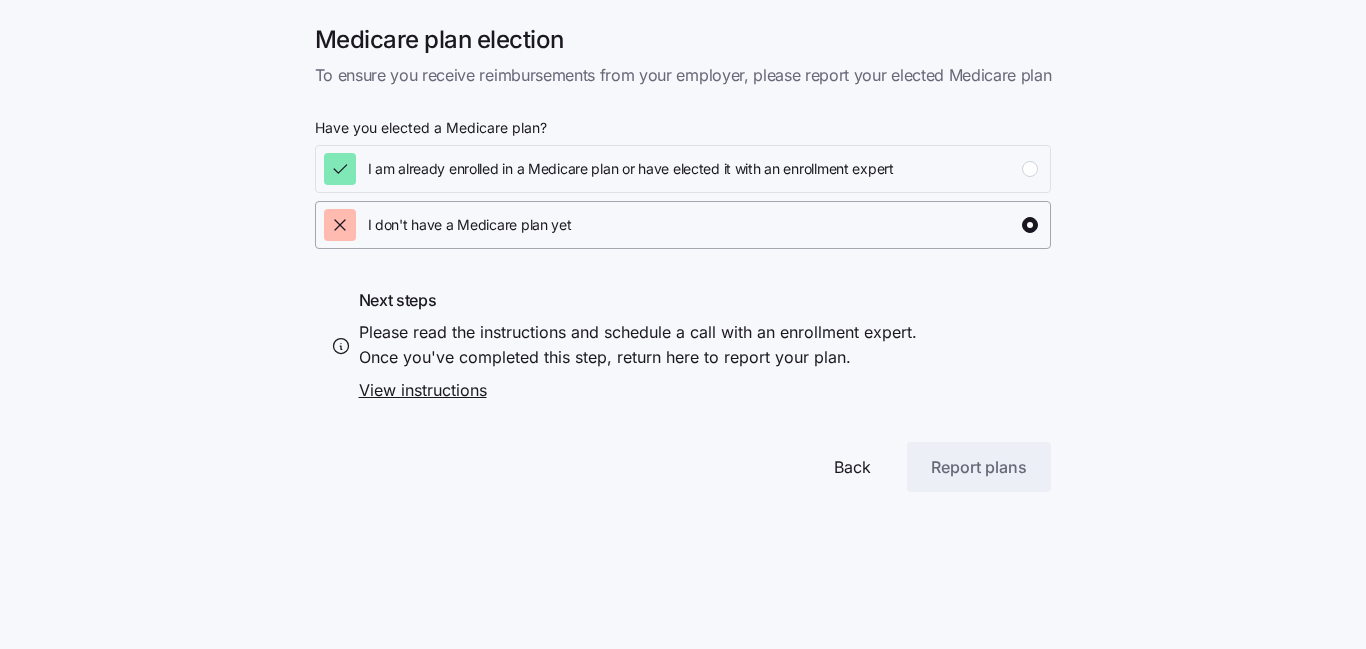 click 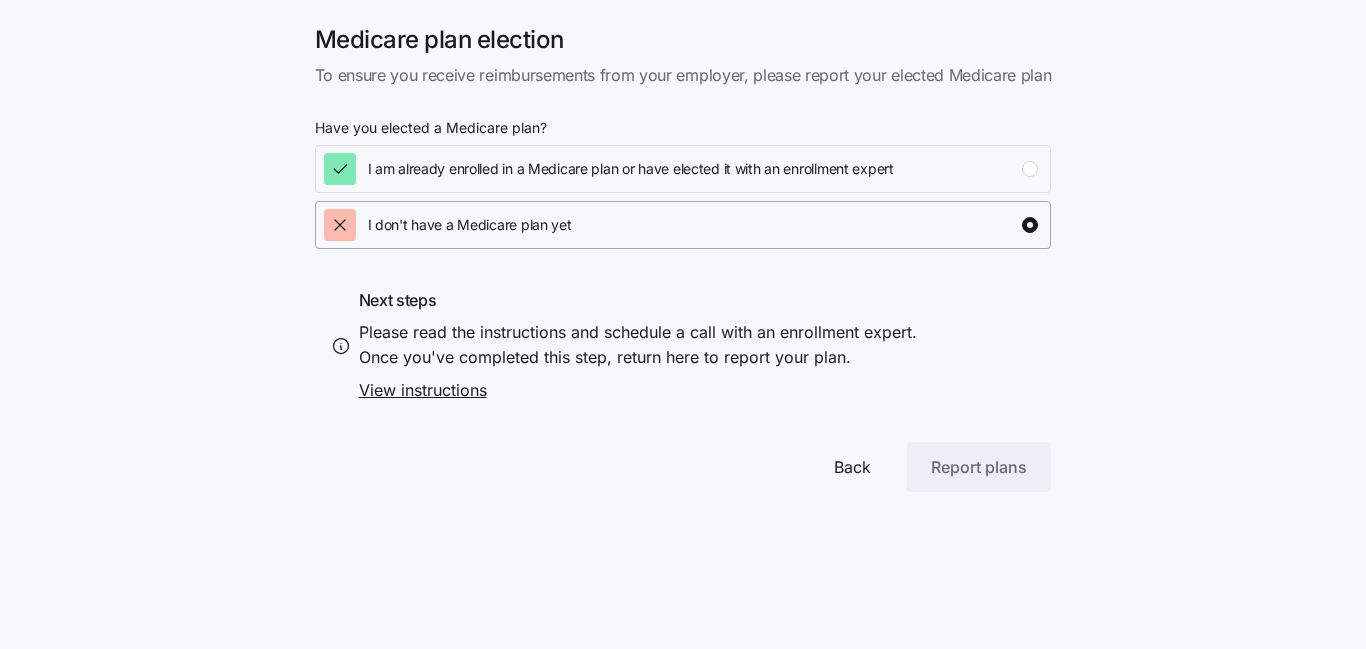 click 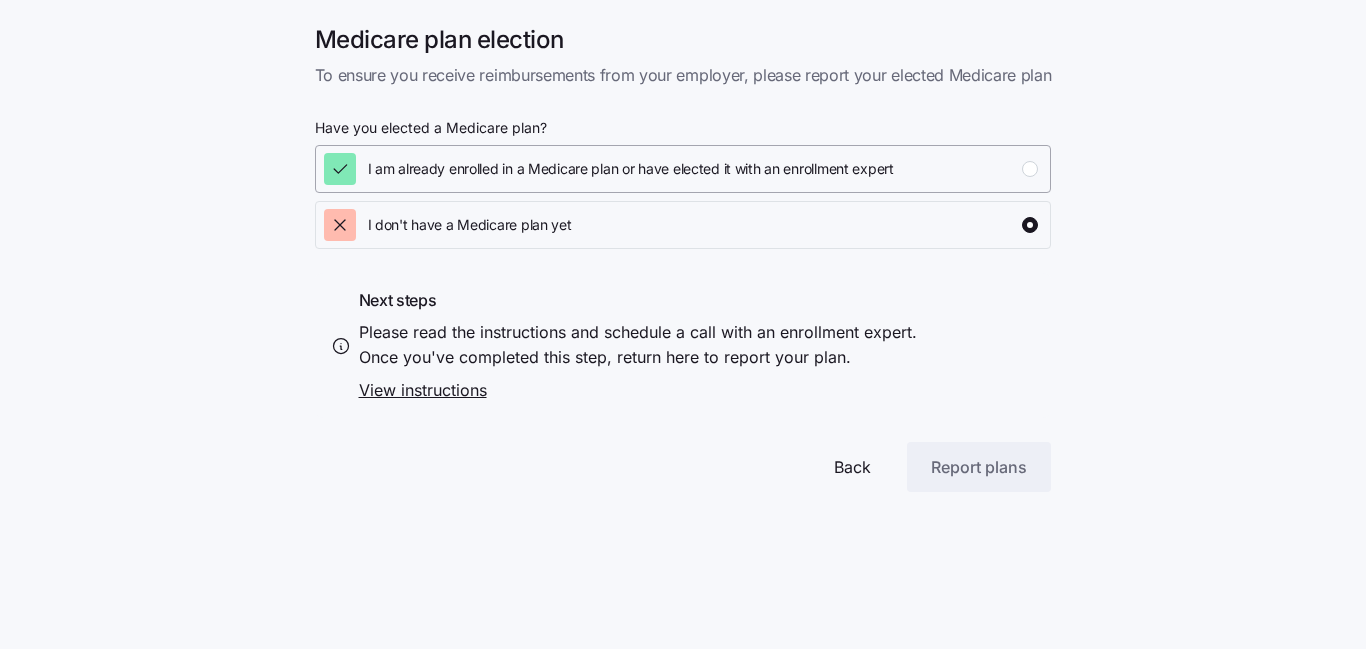 click 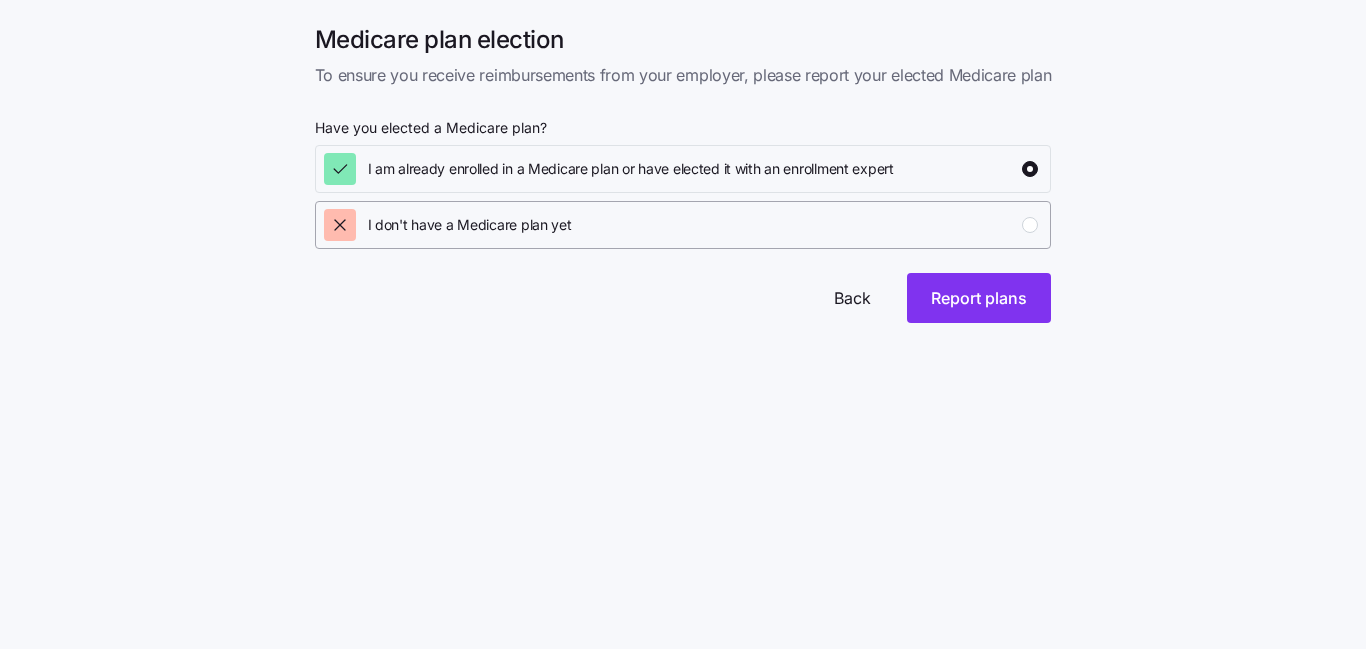 click 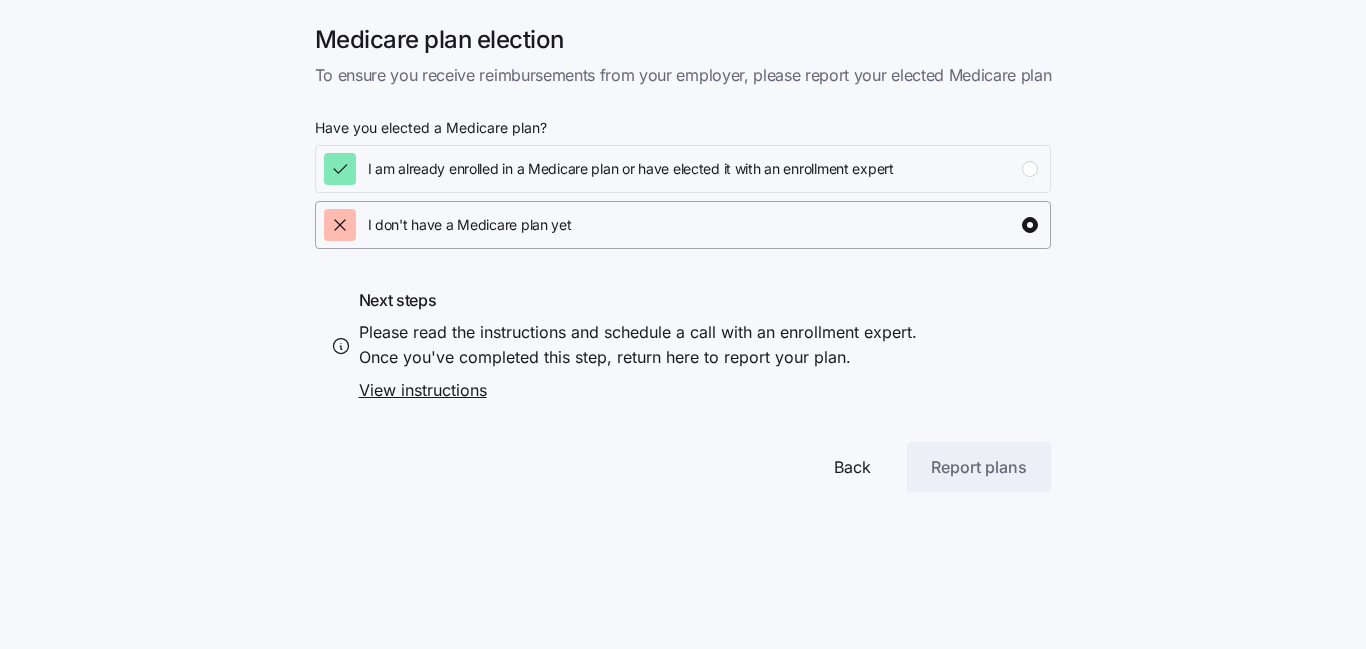 click 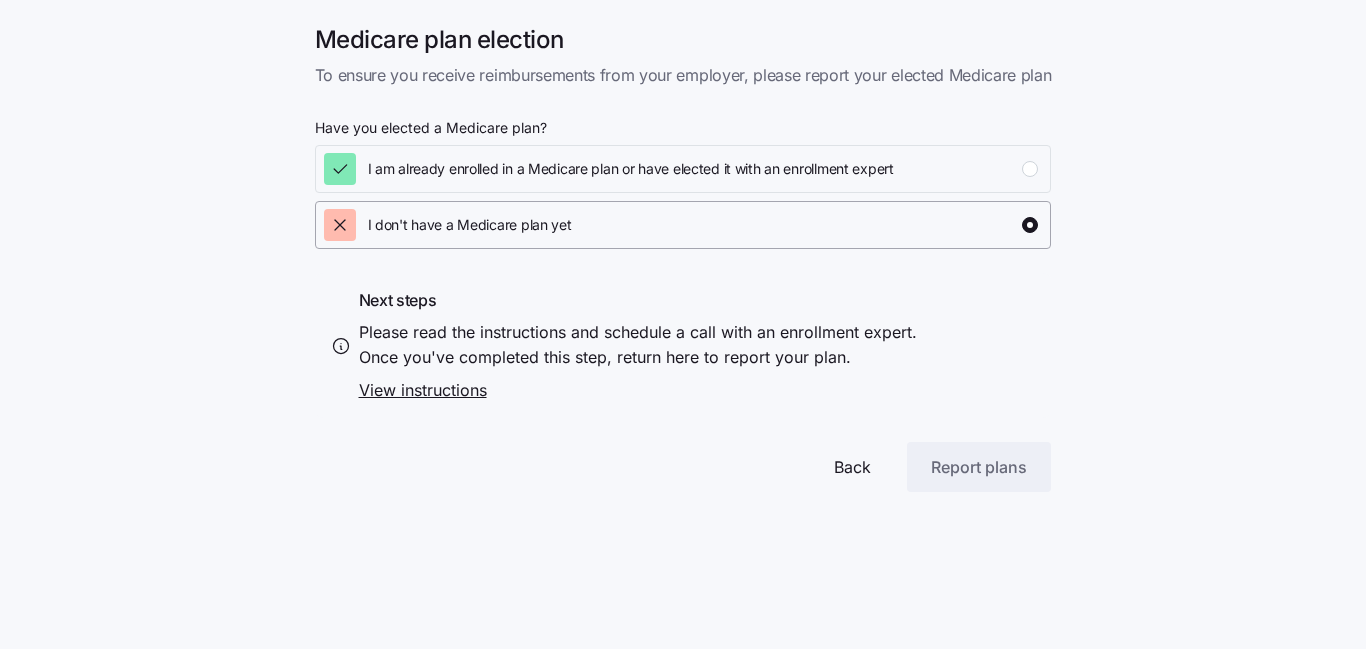click 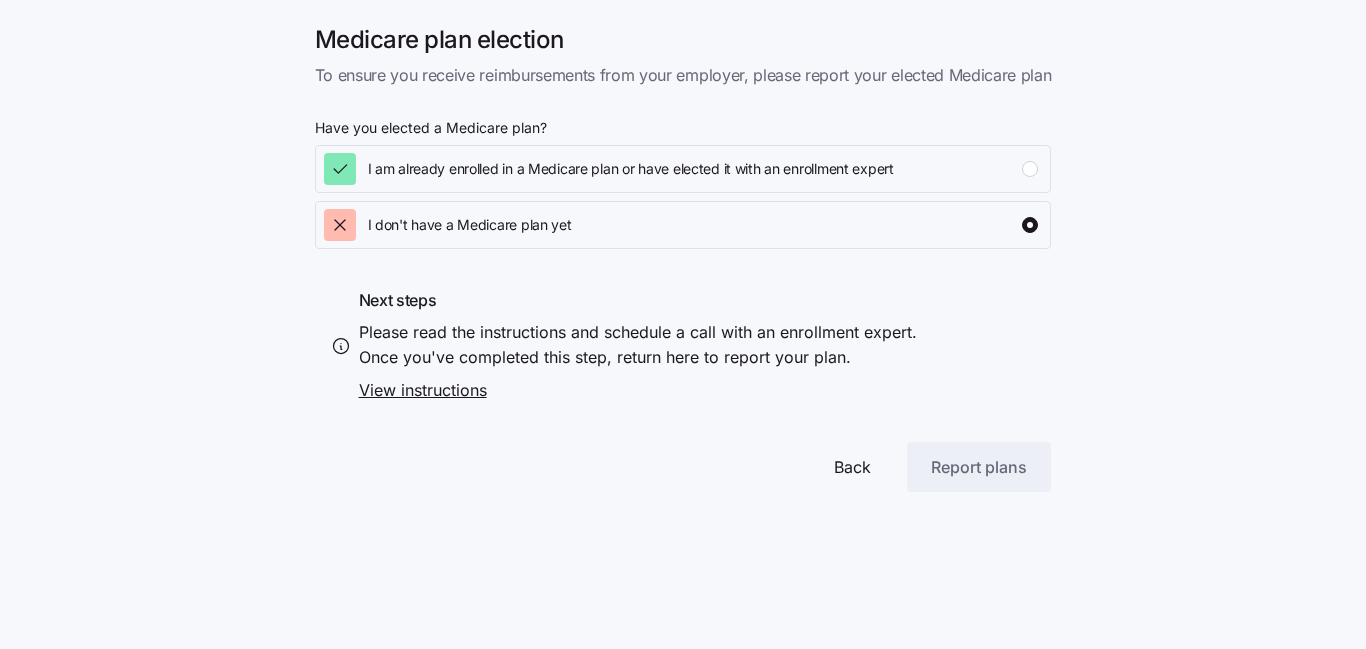 type 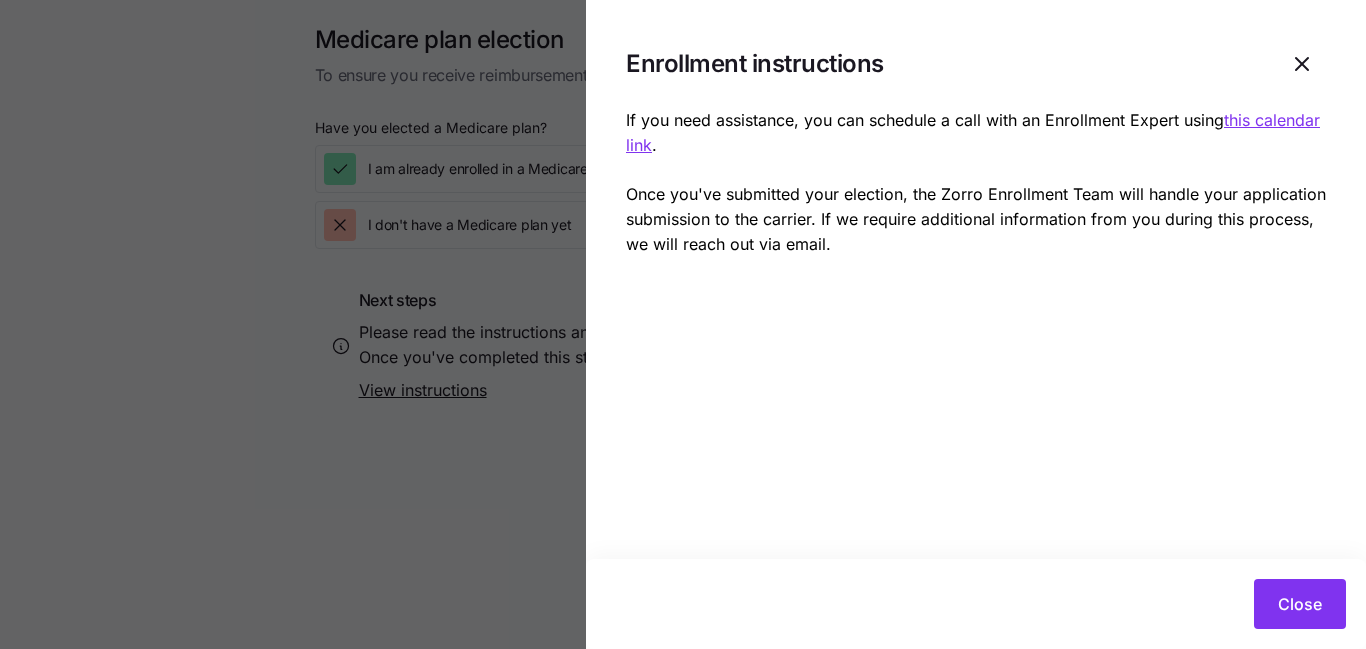 click at bounding box center (683, 324) 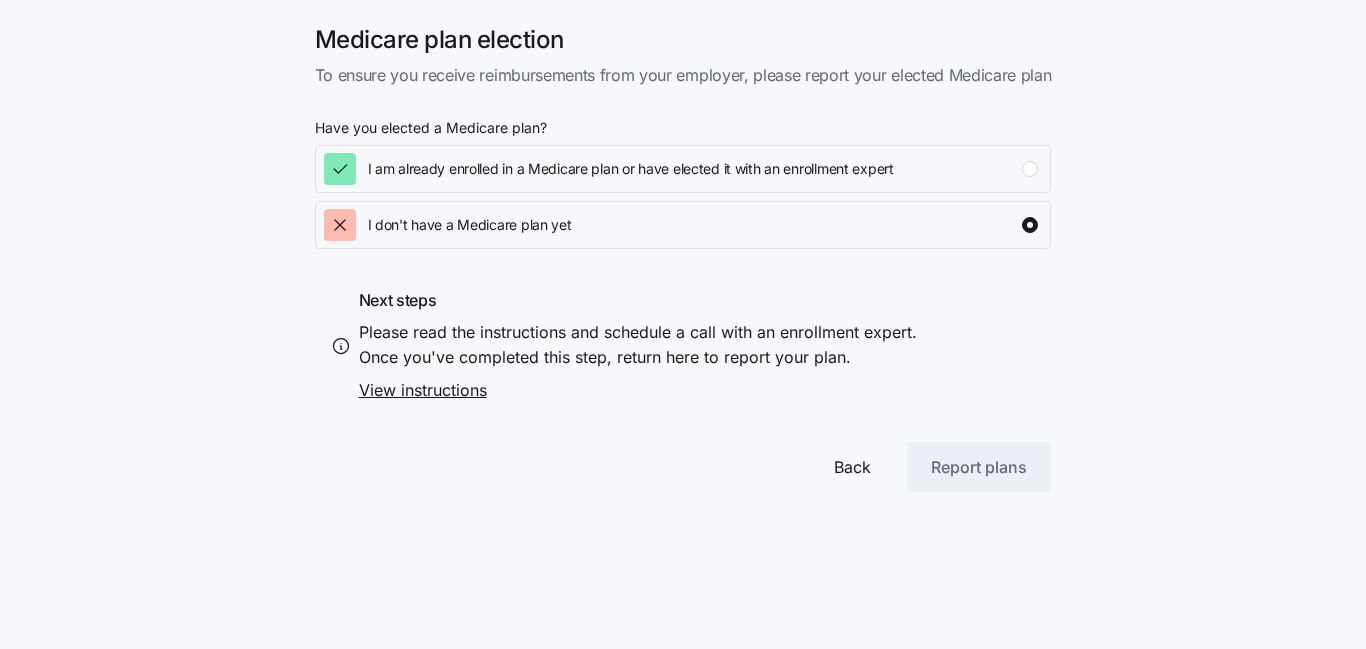 click on "View instructions" at bounding box center [638, 390] 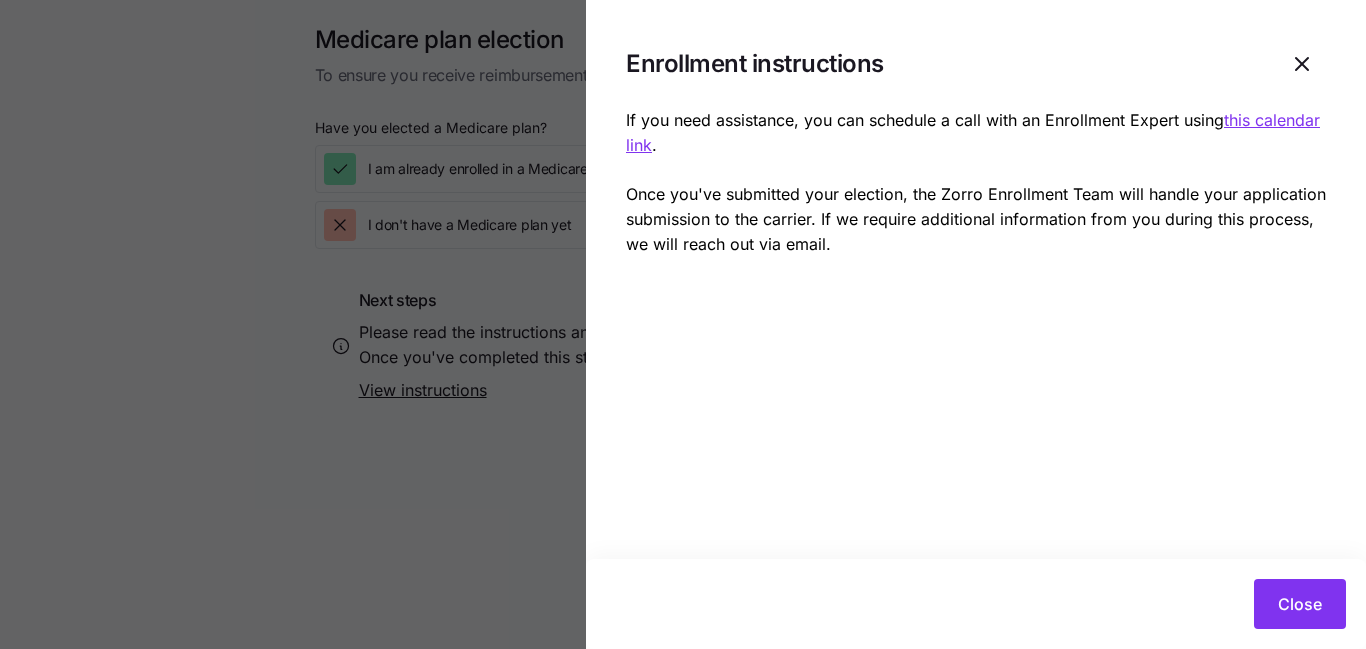 click at bounding box center (683, 324) 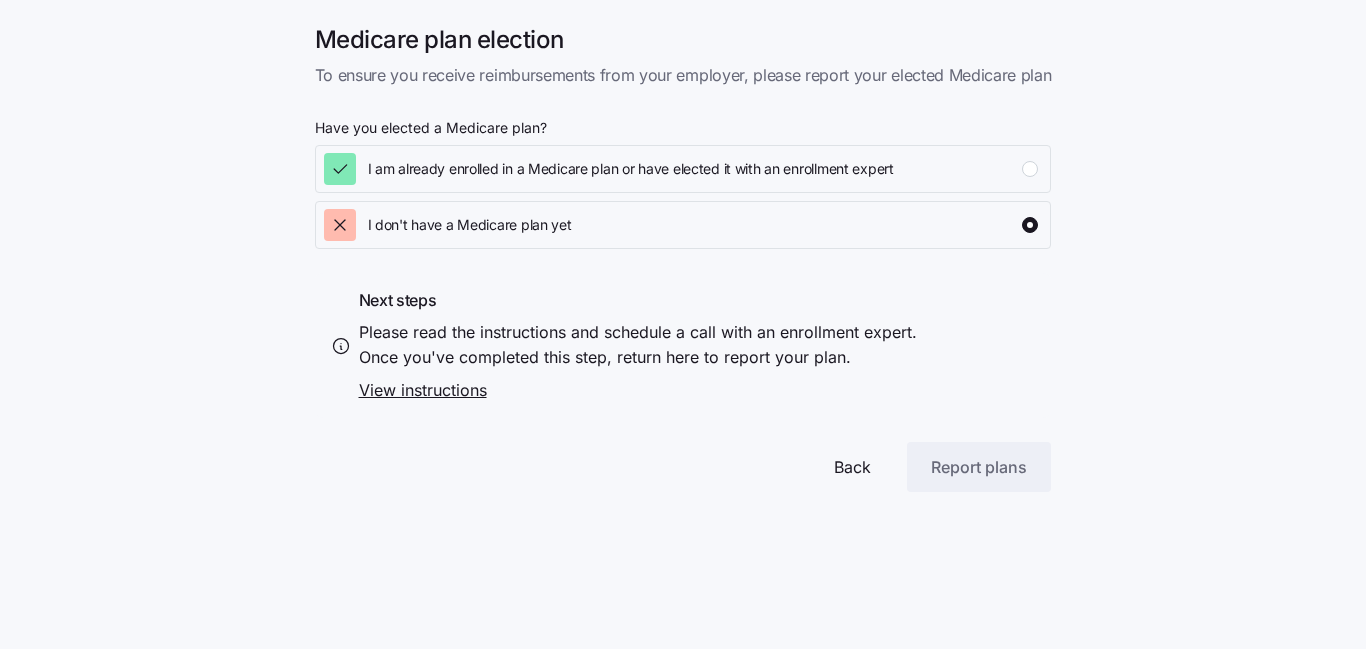 drag, startPoint x: 556, startPoint y: 489, endPoint x: 695, endPoint y: 499, distance: 139.35925 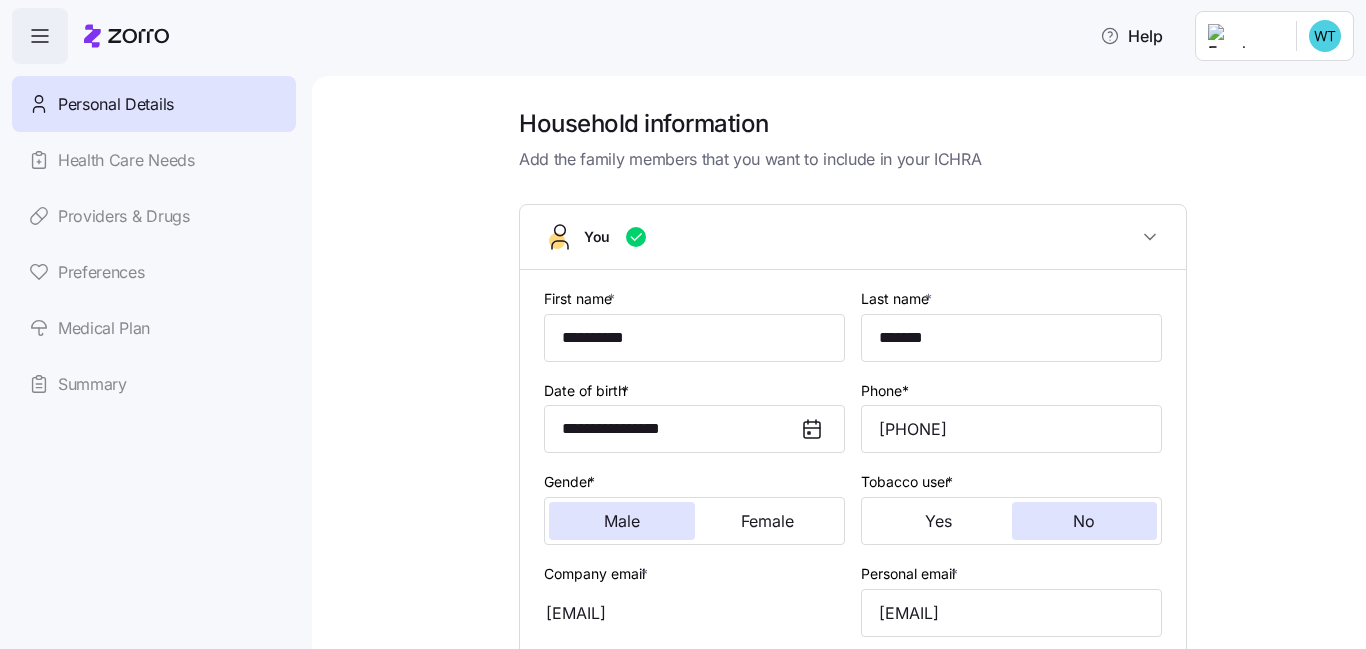 click on "Household information Add the family members that you want to include in your ICHRA You [FIRST] [LAST] Date of birth [DATE] Phone* ([PHONE]) Gender * Male Female Tobacco user * Yes No Company email * [EMAIL] Personal email * [EMAIL] Residential address * [ADDRESS] Mailing address is the same as residential address SSN * [SSN] Citizenship status * US citizen Marital status * Married Add spouse / domestic partner Add dependent (under 26) Next" at bounding box center [839, 362] 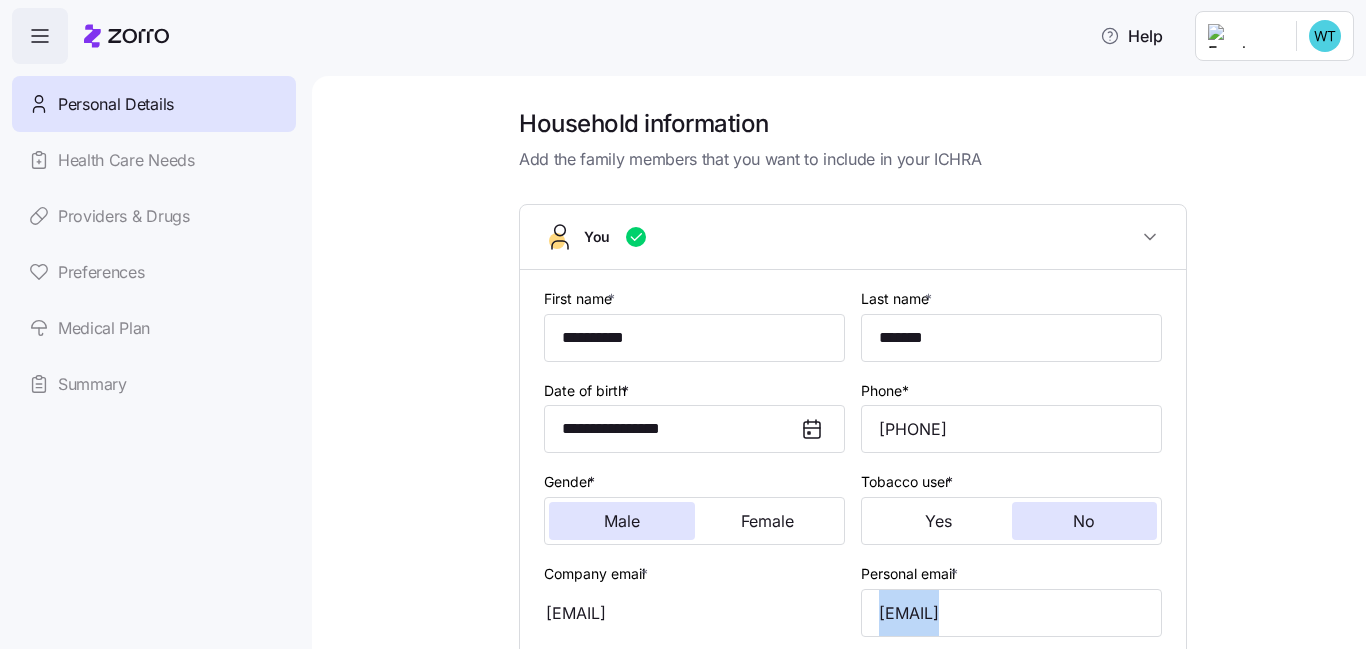 drag, startPoint x: 1348, startPoint y: 610, endPoint x: 1355, endPoint y: 621, distance: 13.038404 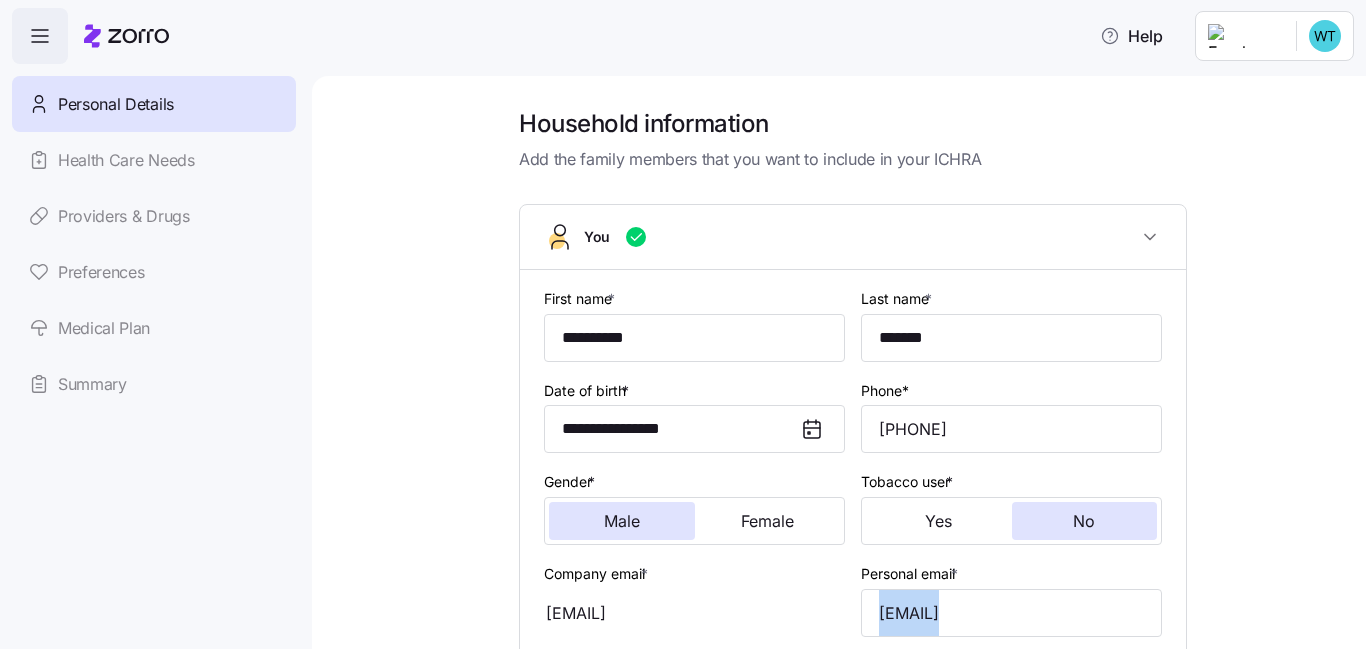click on "Household information Add the family members that you want to include in your ICHRA You [FIRST] [LAST] Date of birth [DATE] Phone* ([PHONE]) Gender * Male Female Tobacco user * Yes No Company email * [EMAIL] Personal email * [EMAIL] Residential address * [ADDRESS] Mailing address is the same as residential address SSN * [SSN] Citizenship status * US citizen Marital status * Married Add spouse / domestic partner Add dependent (under 26) Next" at bounding box center (839, 362) 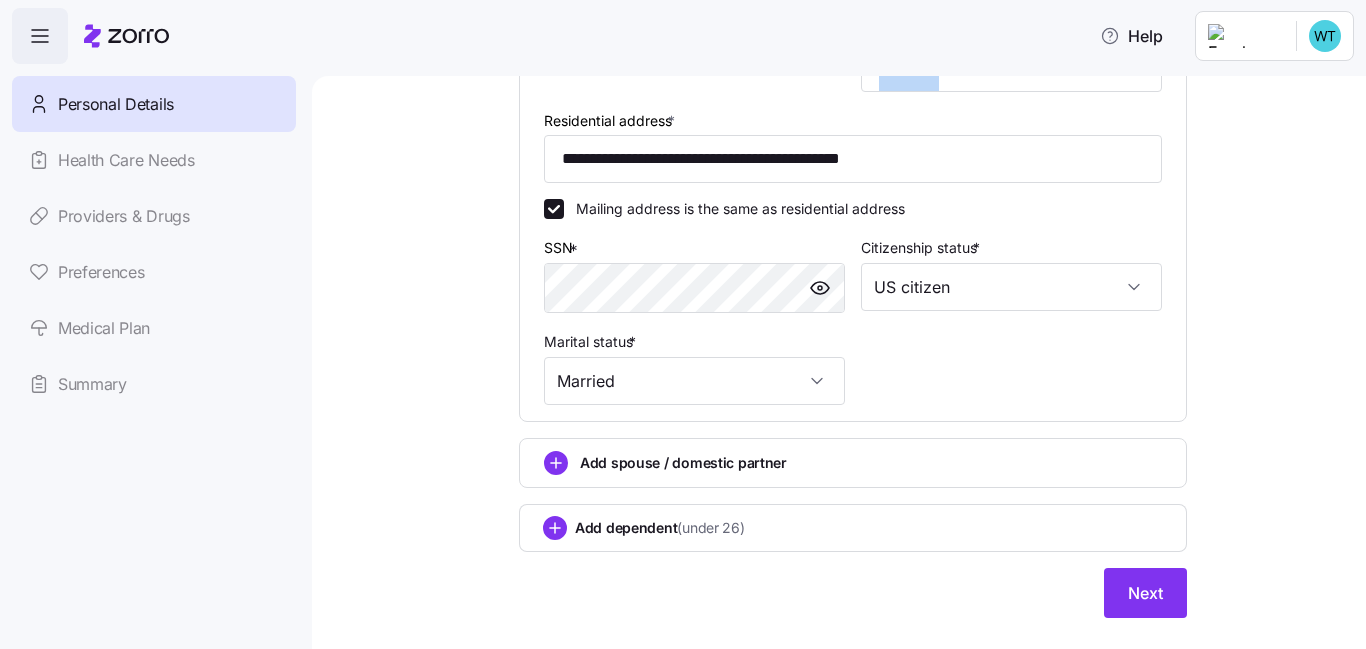 scroll, scrollTop: 586, scrollLeft: 0, axis: vertical 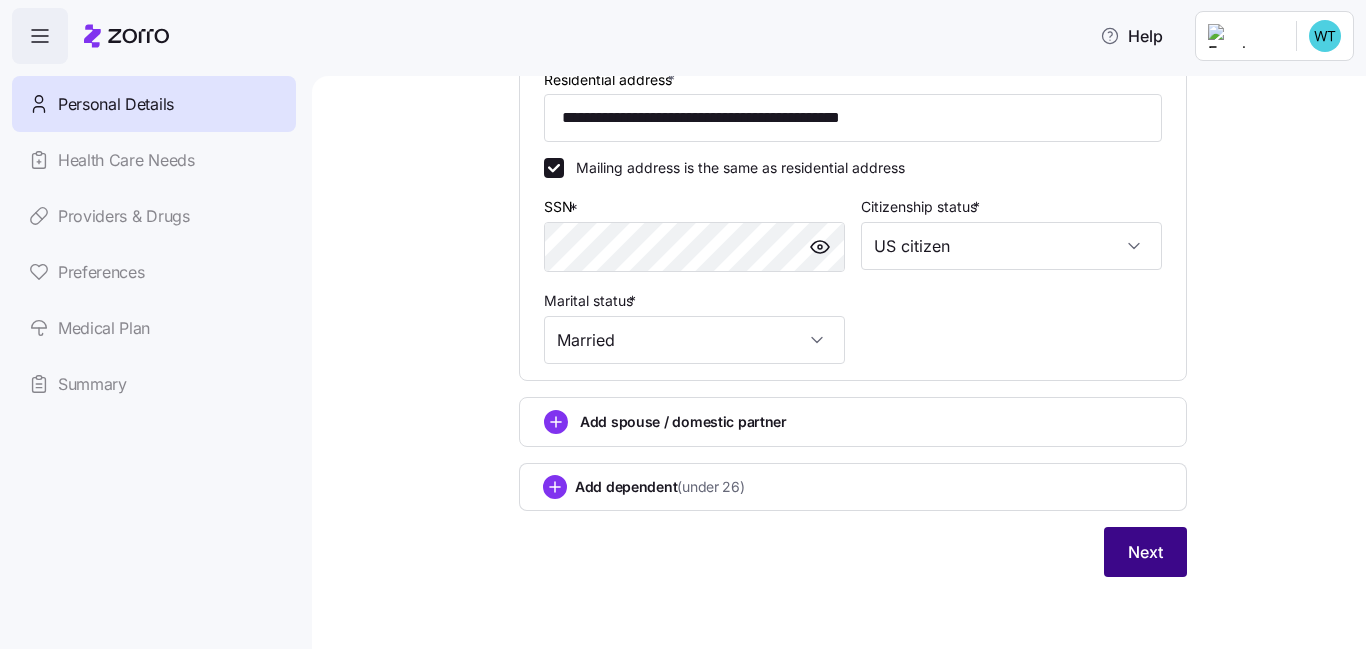 click on "Next" at bounding box center (1145, 552) 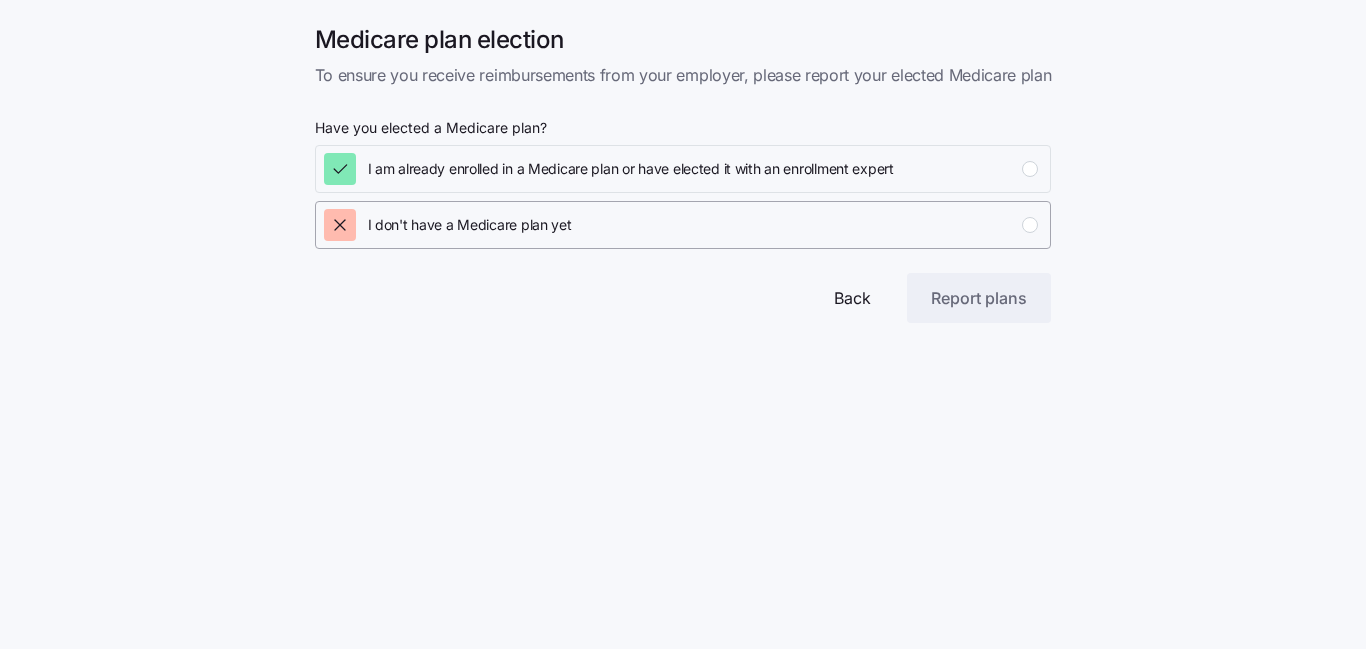 click 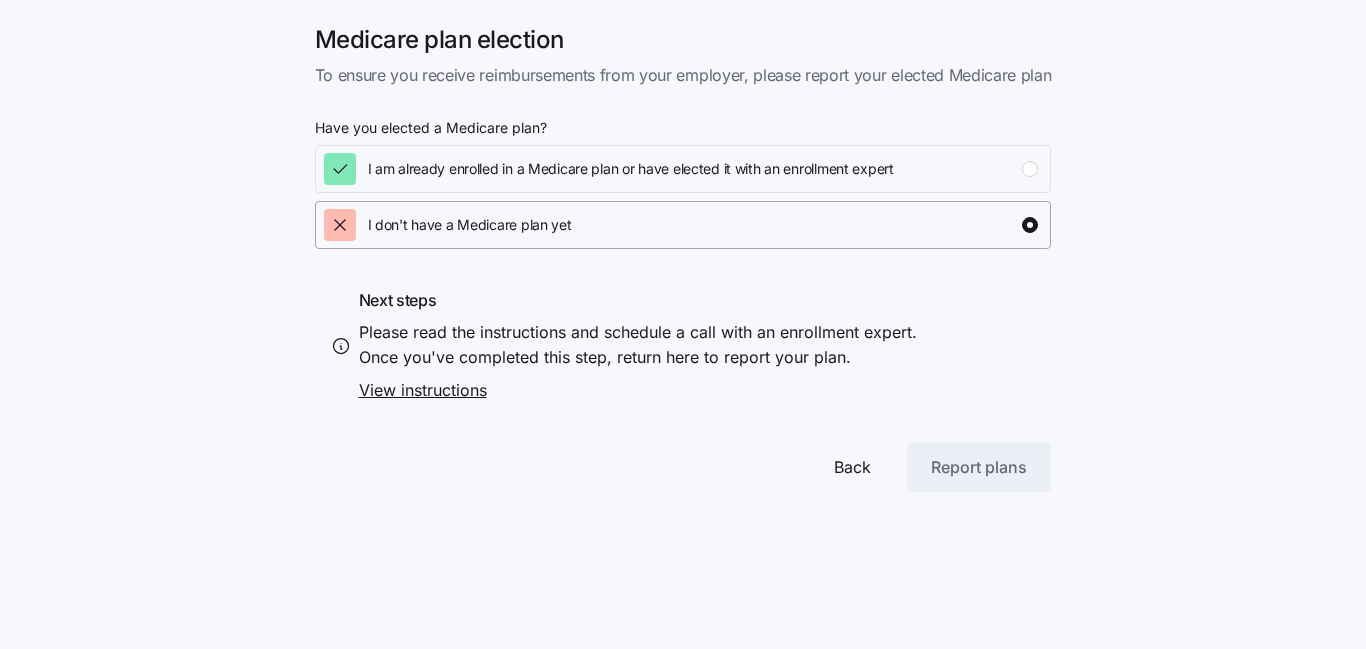 click 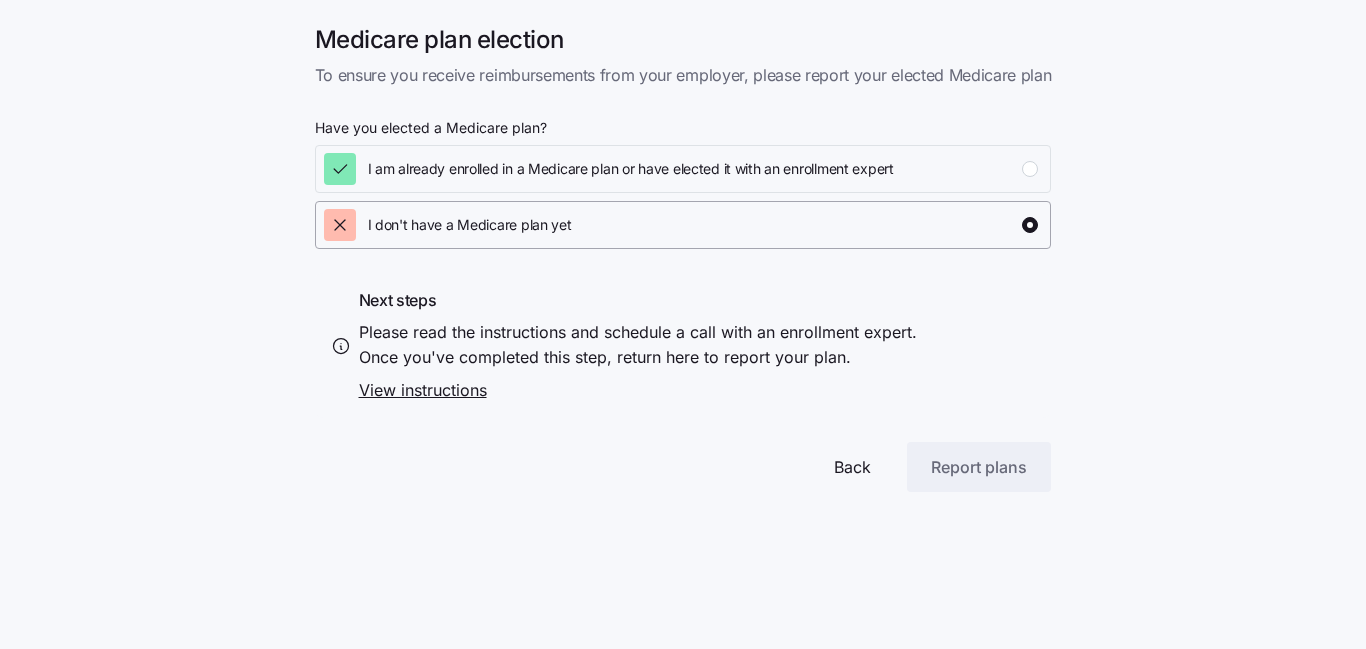 click 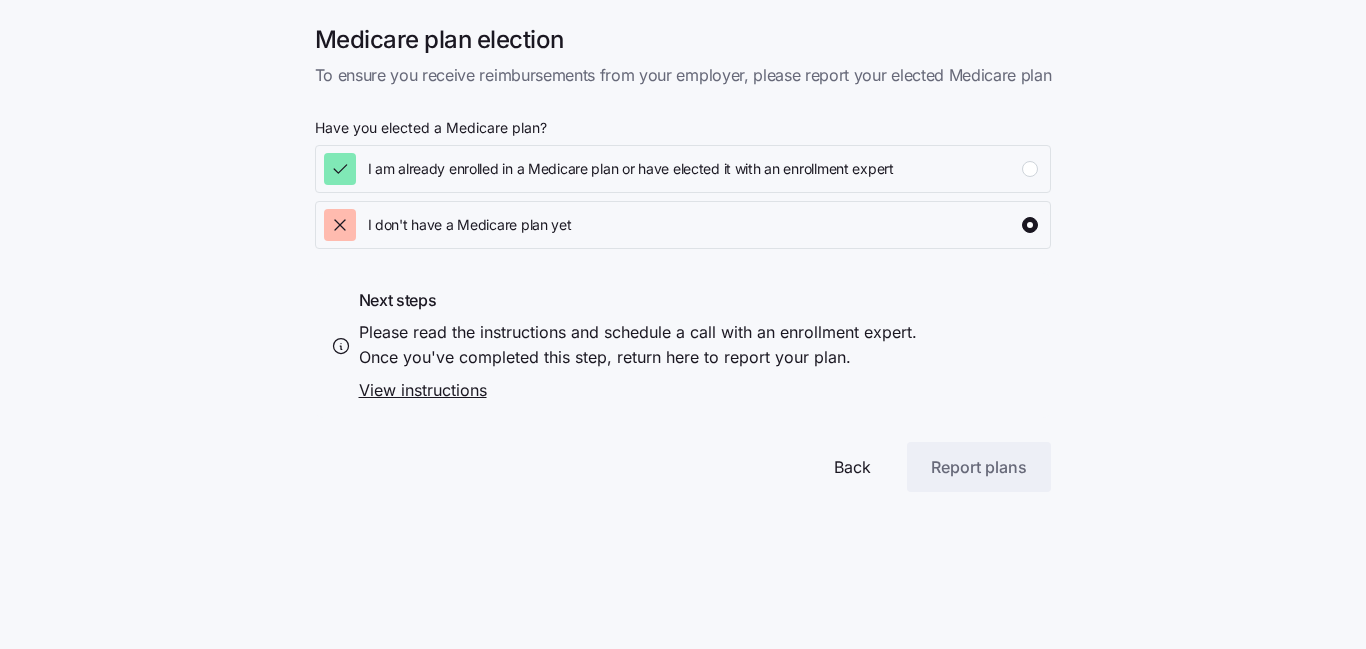 click on "Medicare plan election To ensure you receive reimbursements from your employer, please report your elected Medicare plan Have you elected a Medicare plan? I am already enrolled in a Medicare plan or have elected it with an enrollment expert I don't have a Medicare plan yet Next steps Please read the instructions and schedule a call with an enrollment expert.
Once you've completed this step, return here to report your plan. View instructions Back Report plans Zorro" at bounding box center (683, 246) 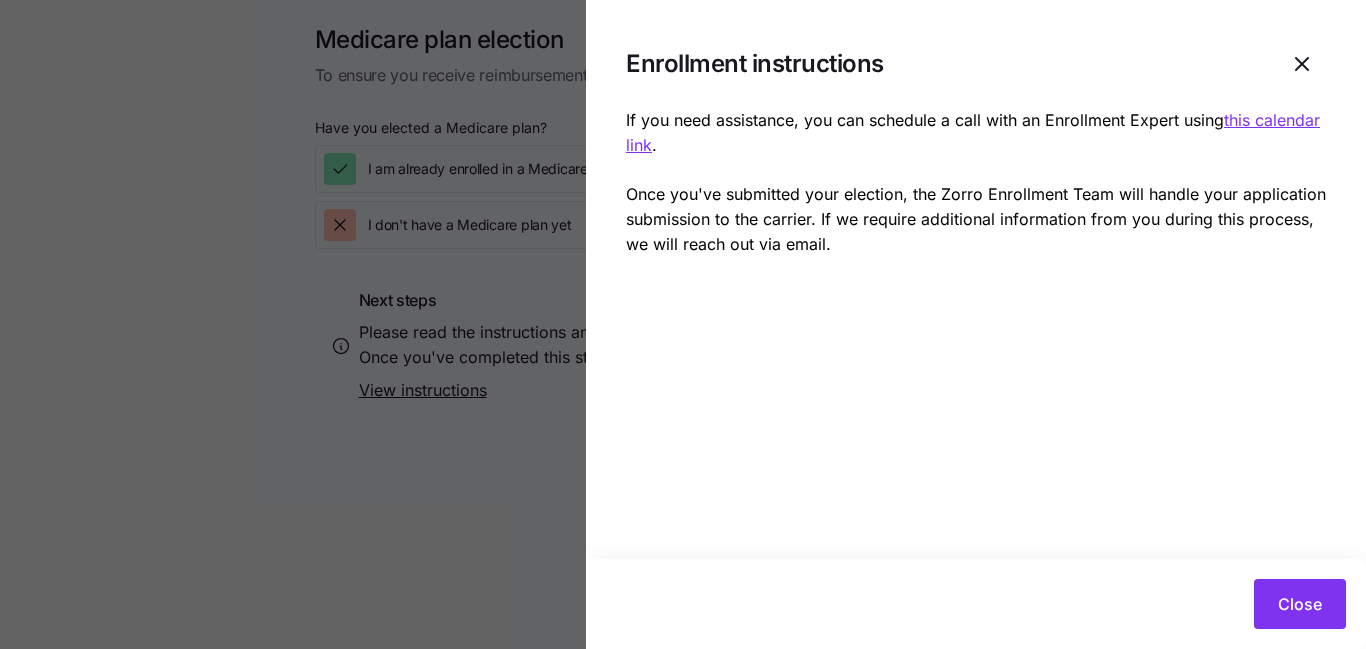 click on "Enrollment instructions If you need assistance, you can schedule a call with an Enrollment Expert using  this calendar link . Once you've submitted your election, the Zorro Enrollment Team will handle your application submission to the carrier. If we require additional information from you during this process, we will reach out via email.  Close" at bounding box center [976, 324] 